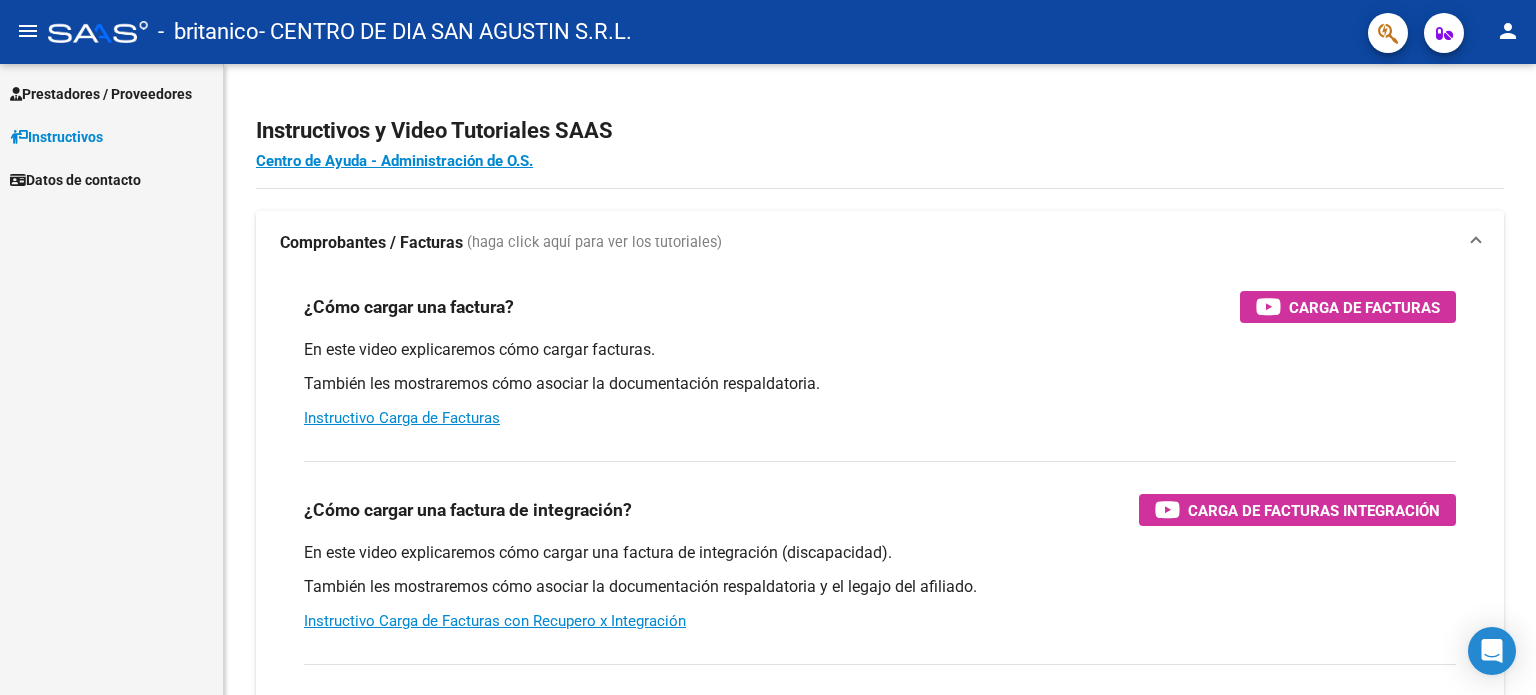 scroll, scrollTop: 0, scrollLeft: 0, axis: both 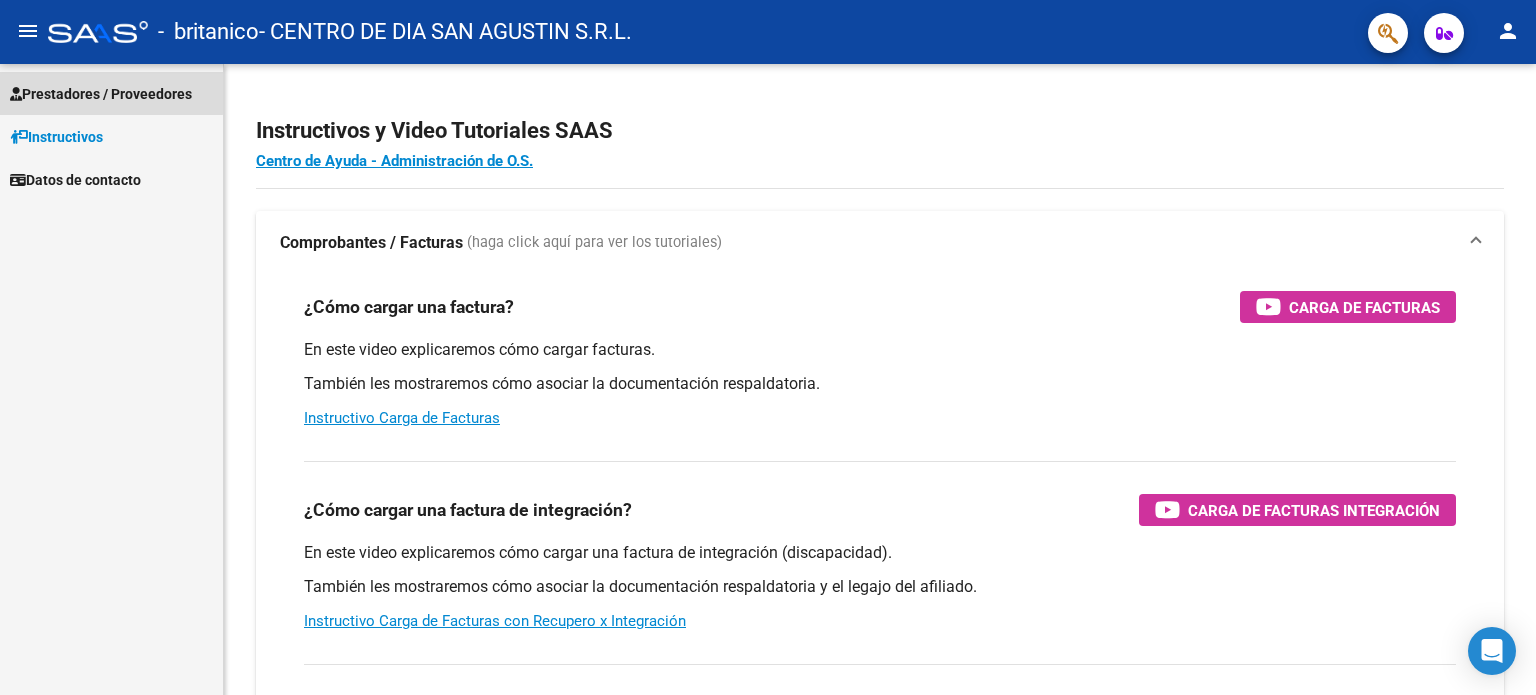 click on "Prestadores / Proveedores" at bounding box center [101, 94] 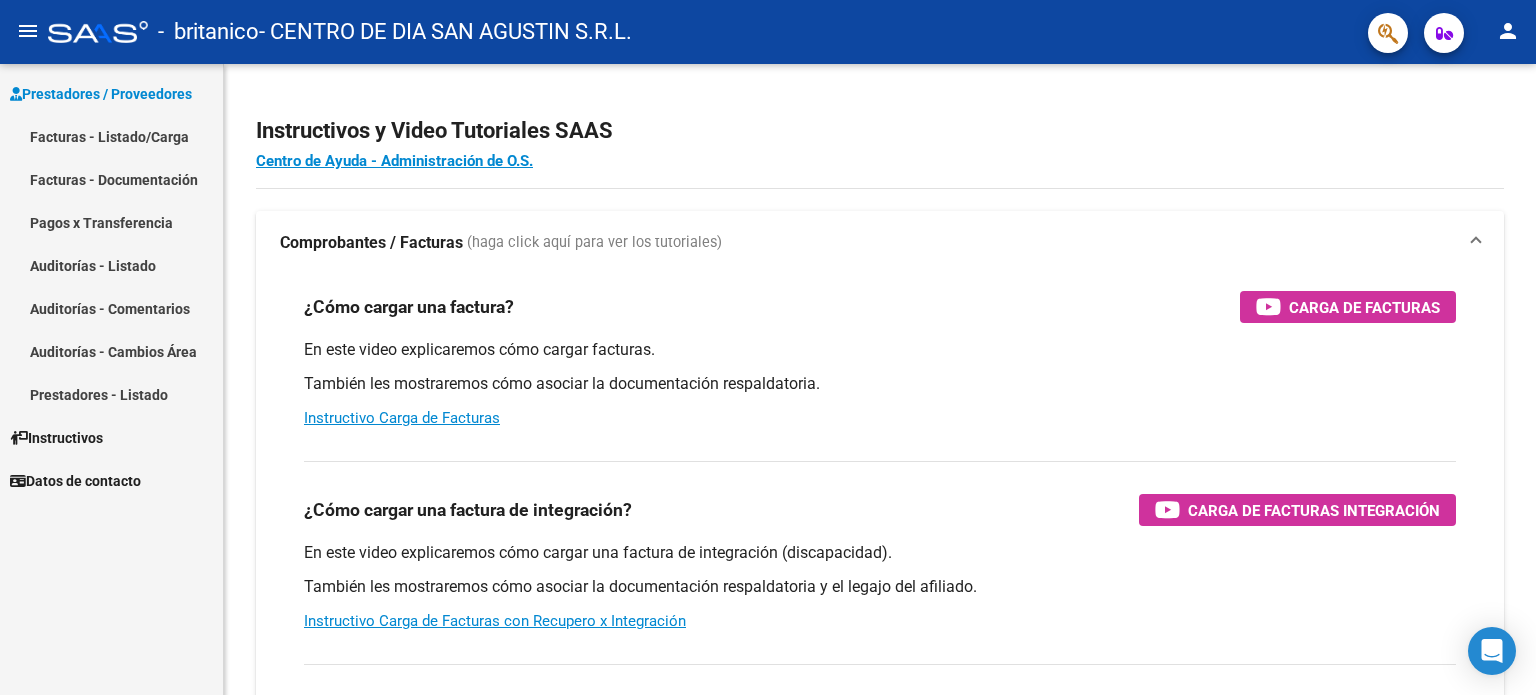 click on "Facturas - Listado/Carga" at bounding box center (111, 136) 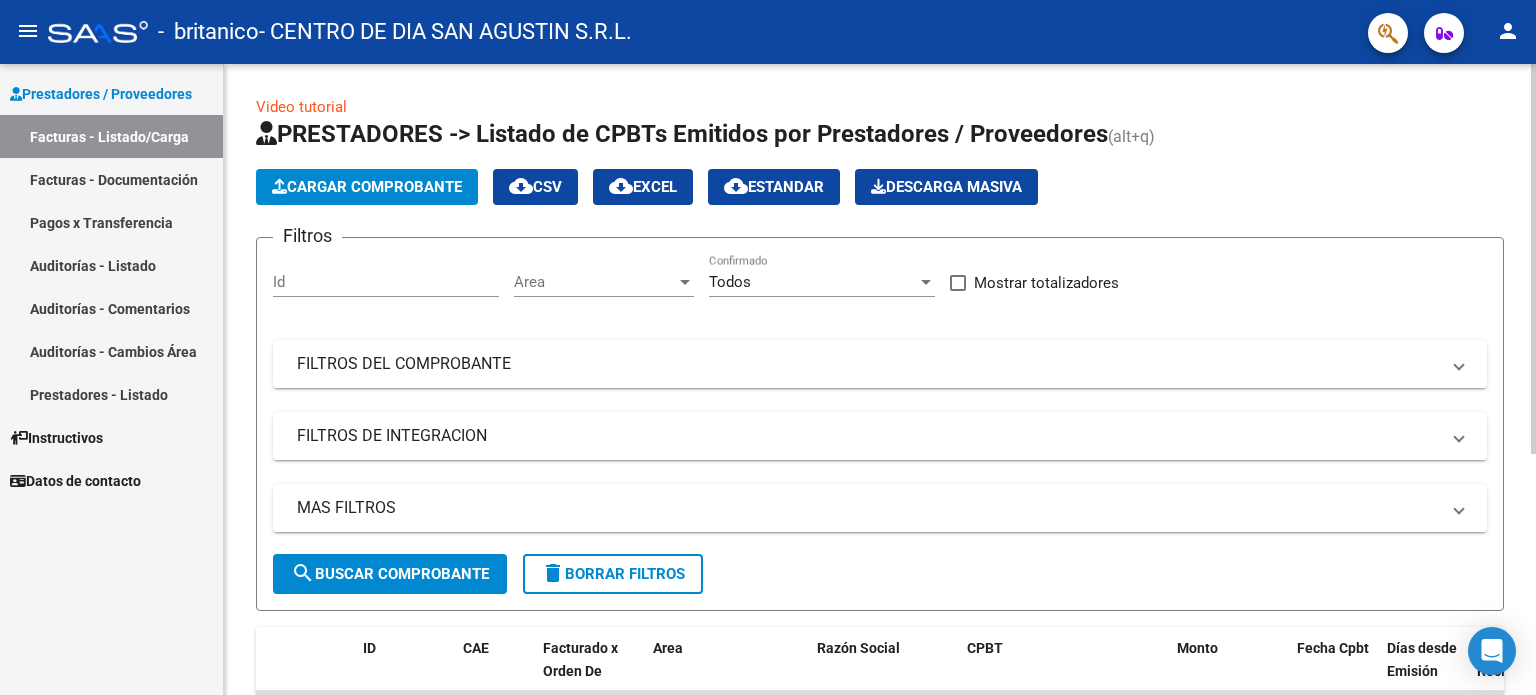 click on "Cargar Comprobante" 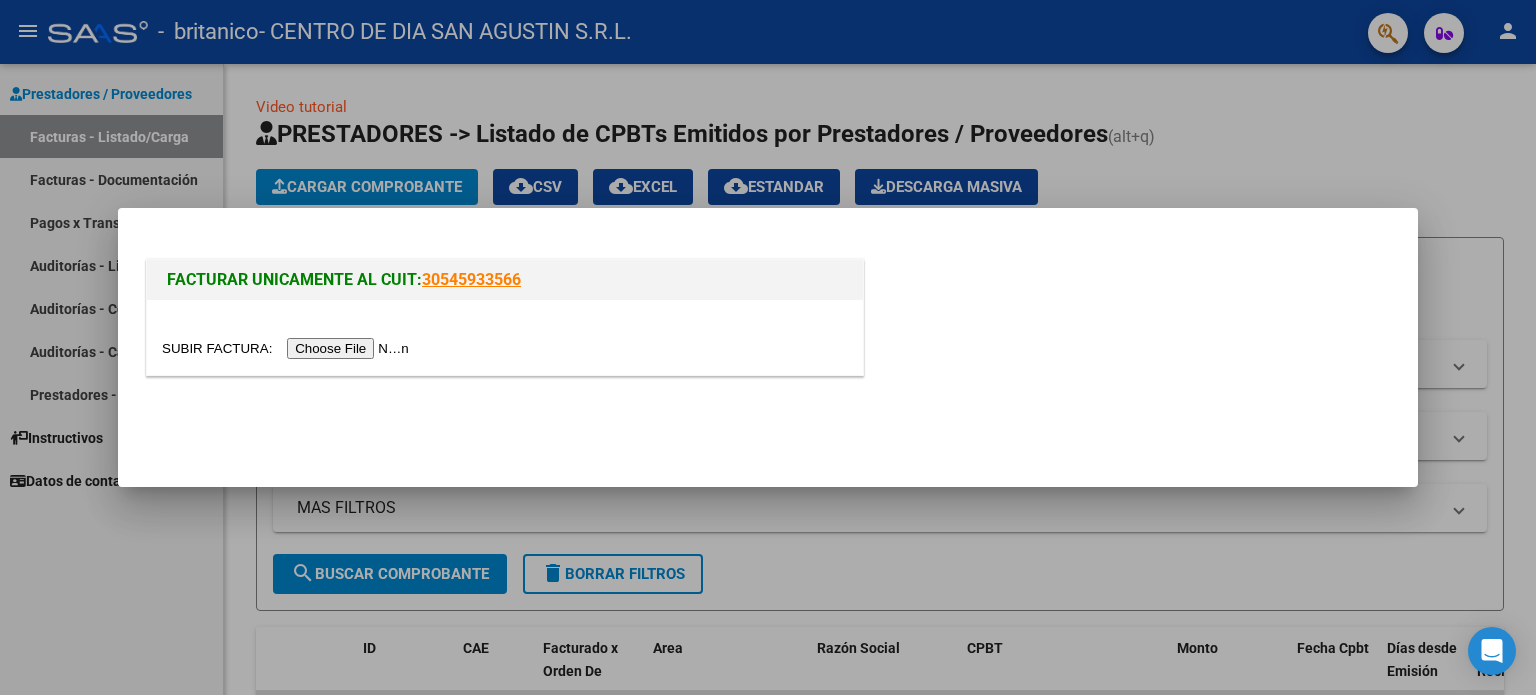 click at bounding box center (288, 348) 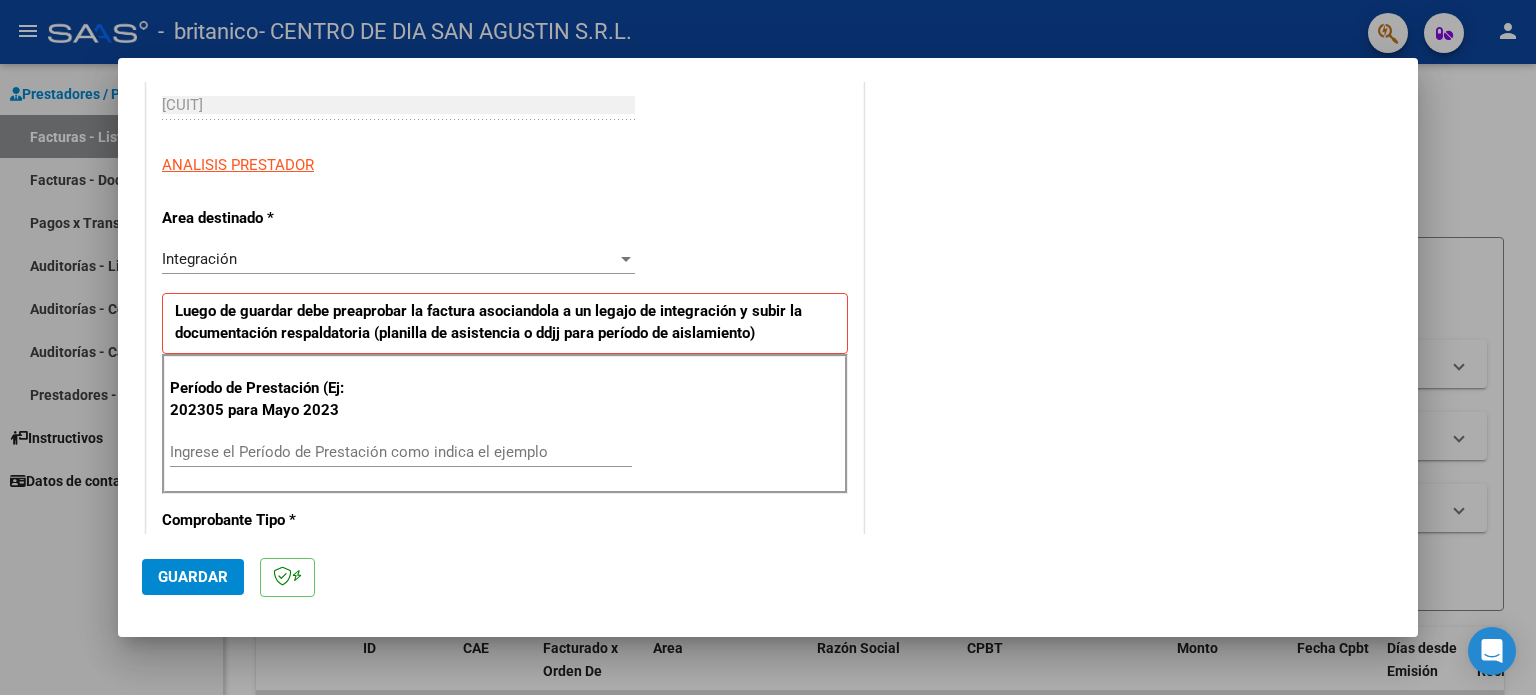 scroll, scrollTop: 400, scrollLeft: 0, axis: vertical 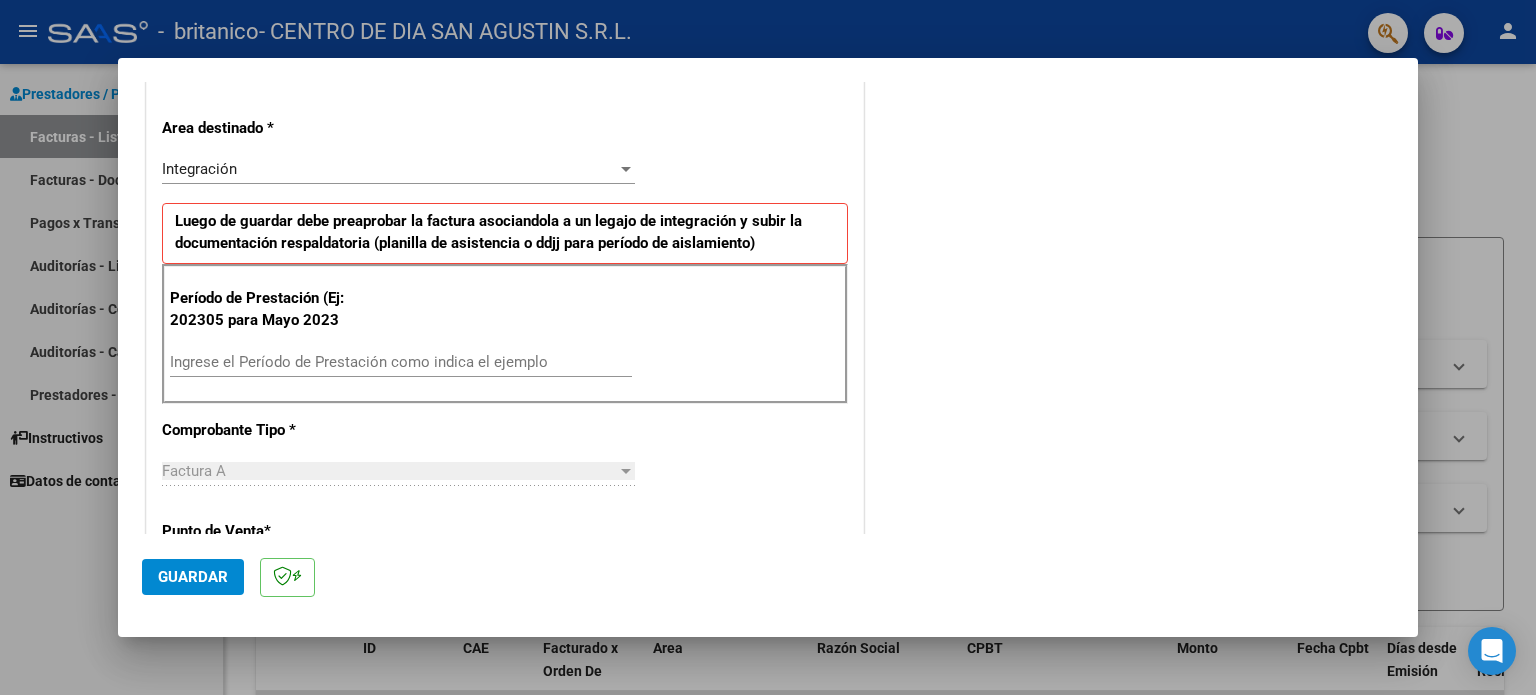 click on "Ingrese el Período de Prestación como indica el ejemplo" at bounding box center (401, 362) 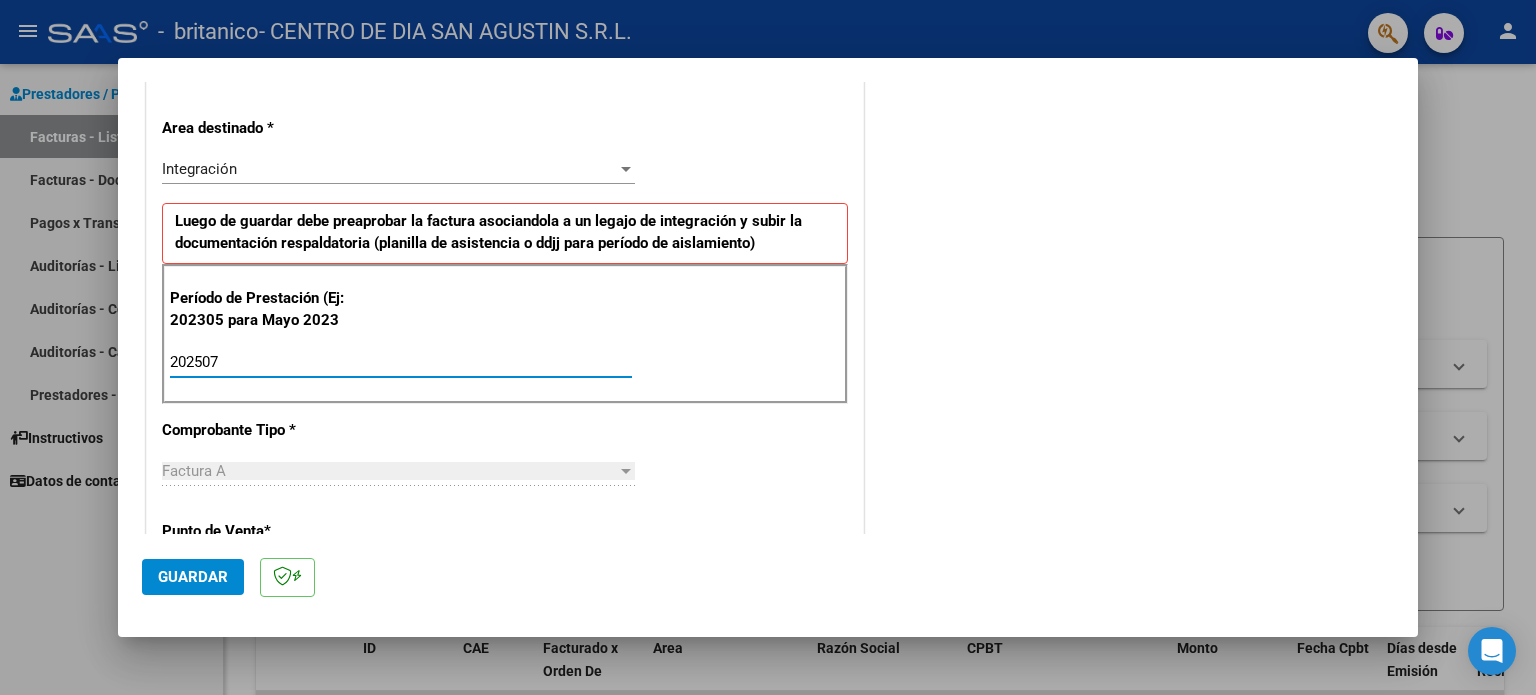 type on "202507" 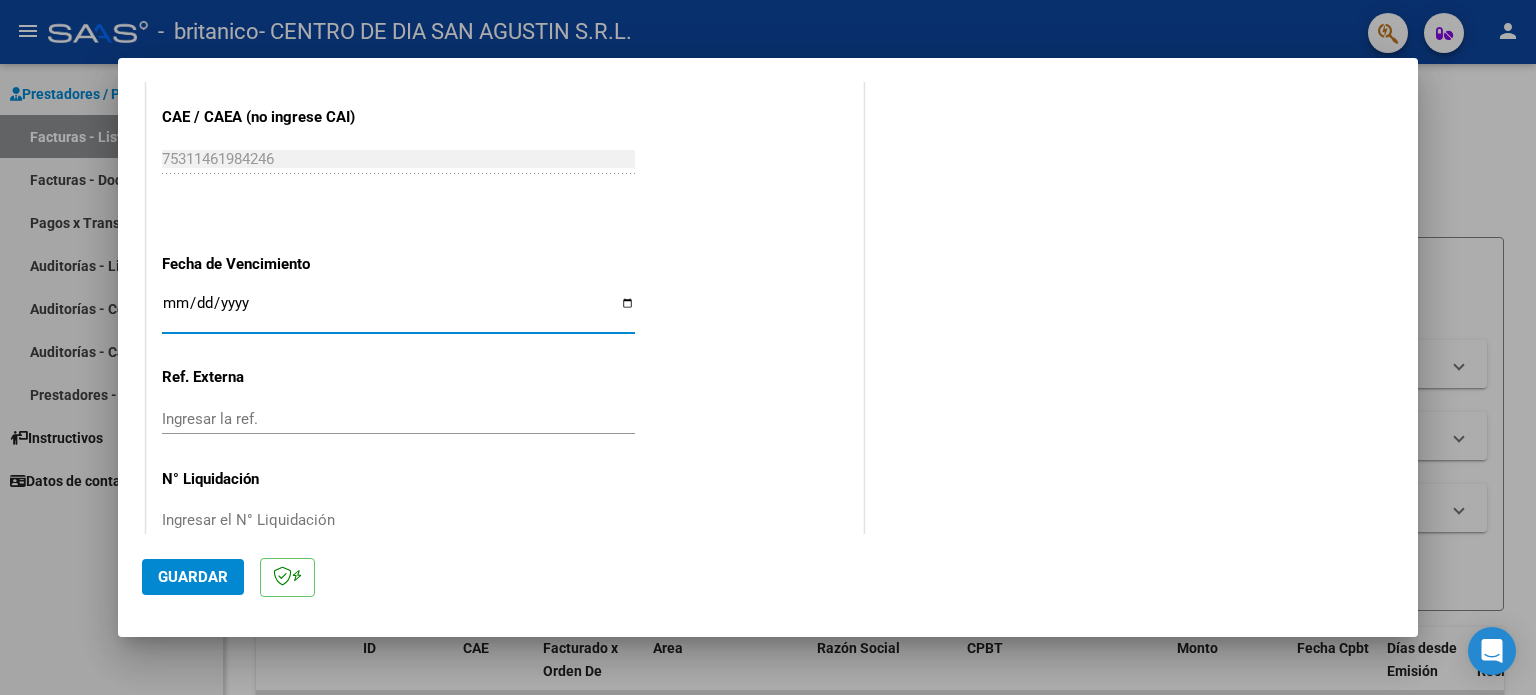 click on "Guardar" 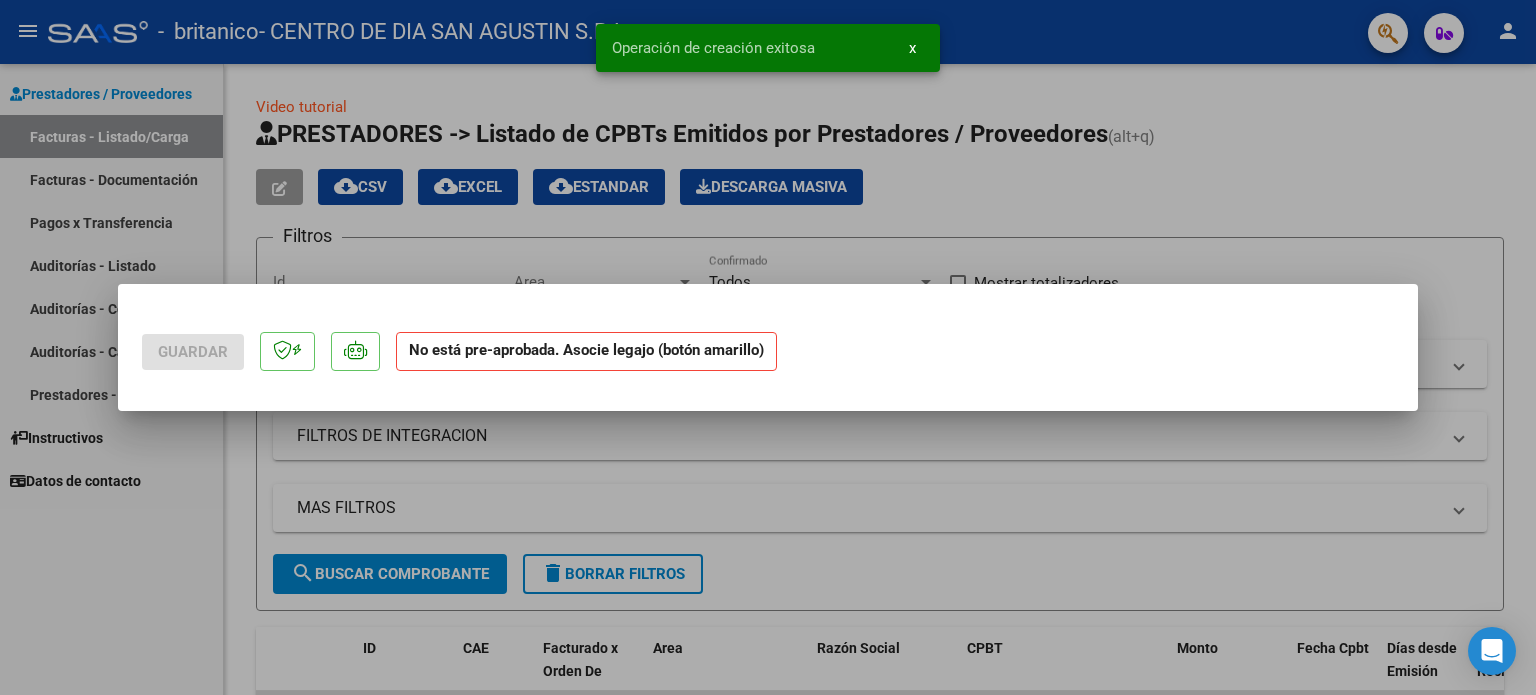scroll, scrollTop: 0, scrollLeft: 0, axis: both 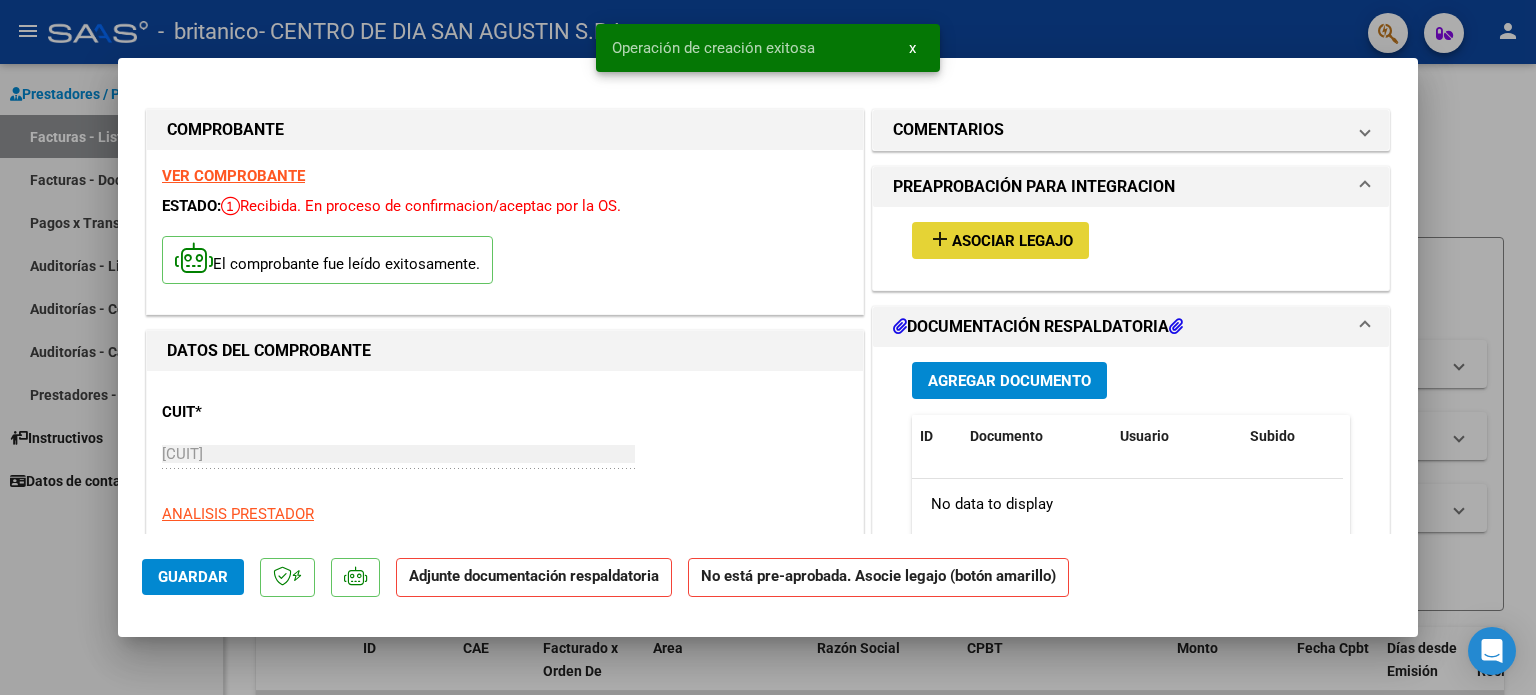 click on "Asociar Legajo" at bounding box center (1012, 241) 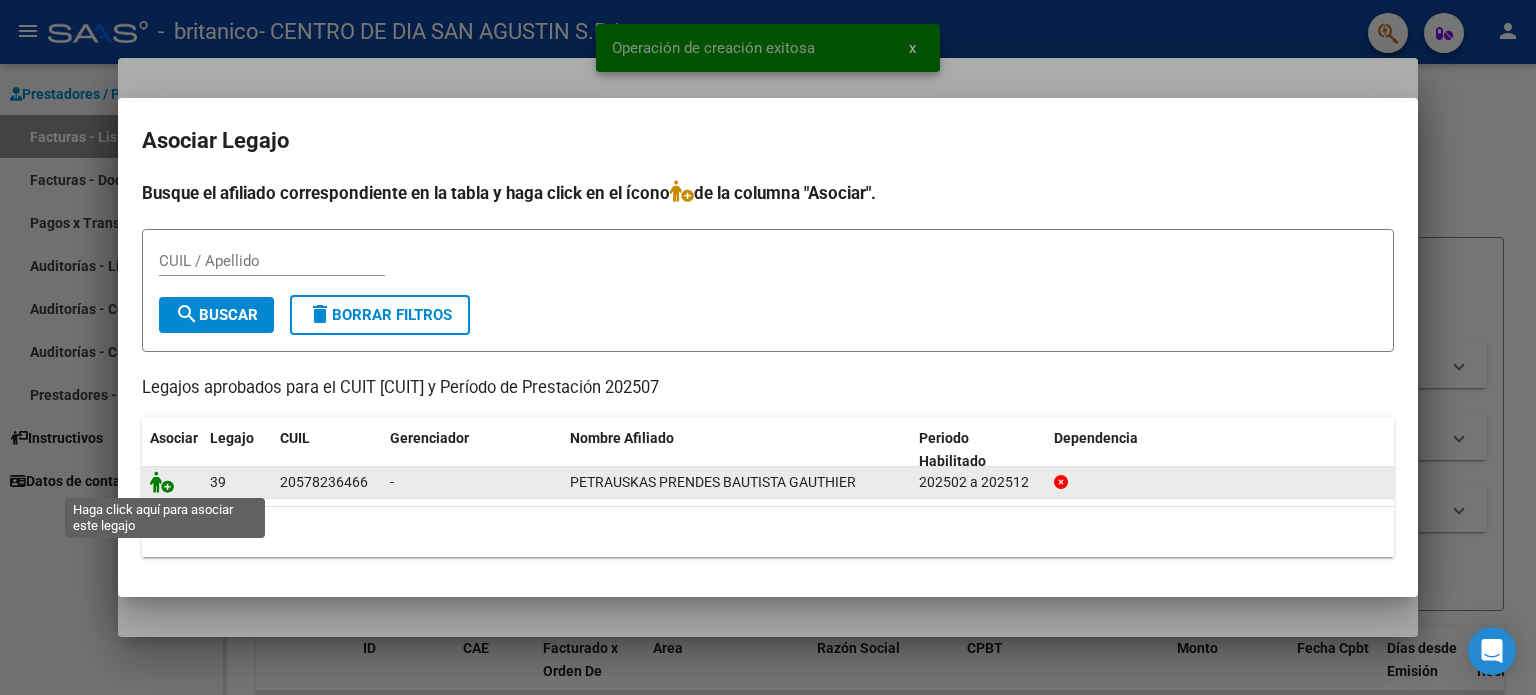 click 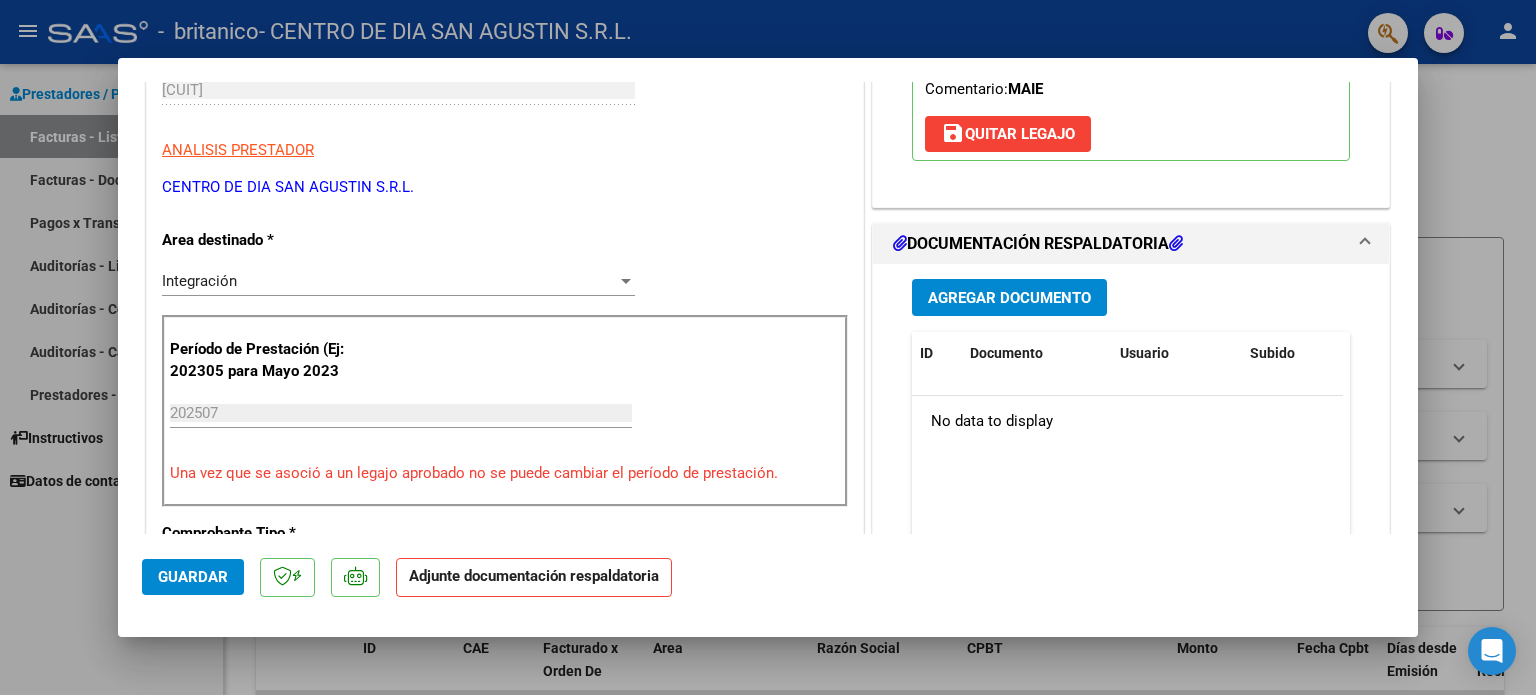 scroll, scrollTop: 400, scrollLeft: 0, axis: vertical 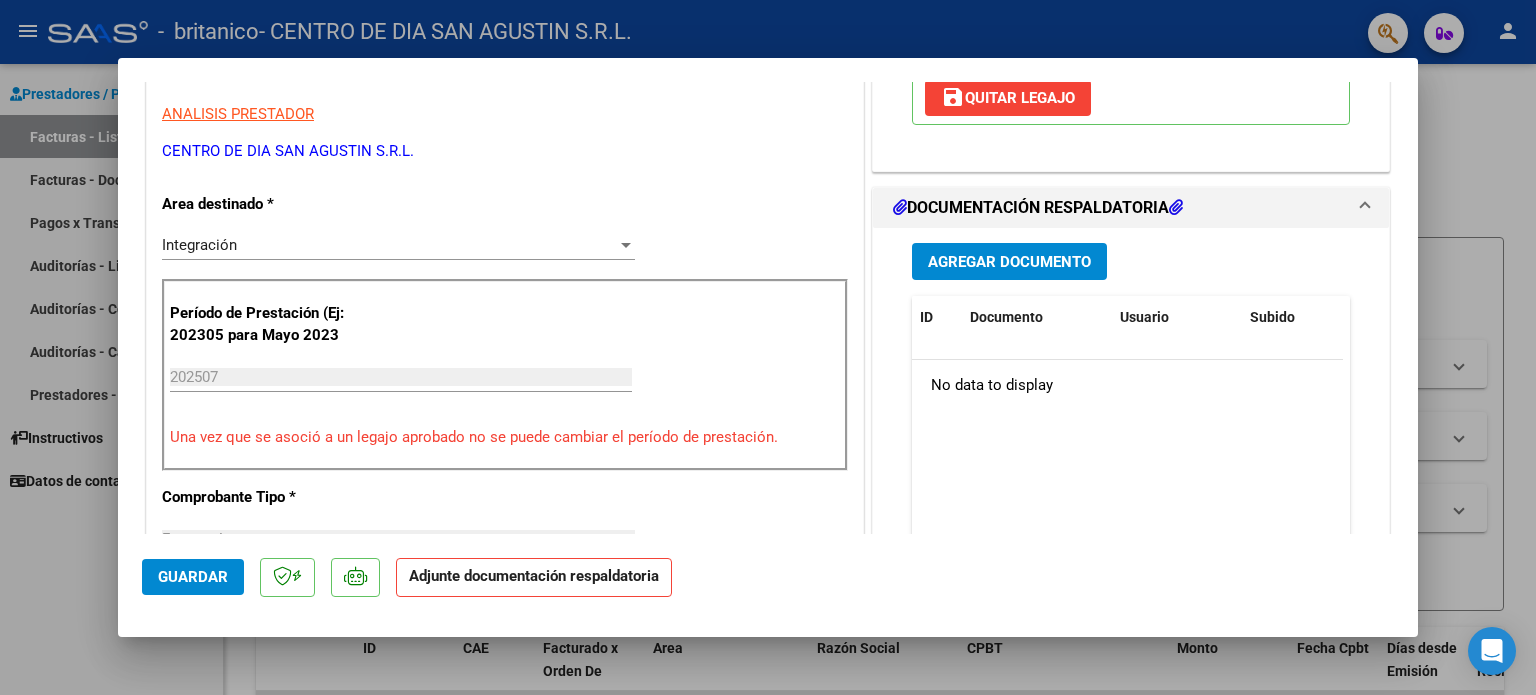 click on "Agregar Documento" at bounding box center [1009, 261] 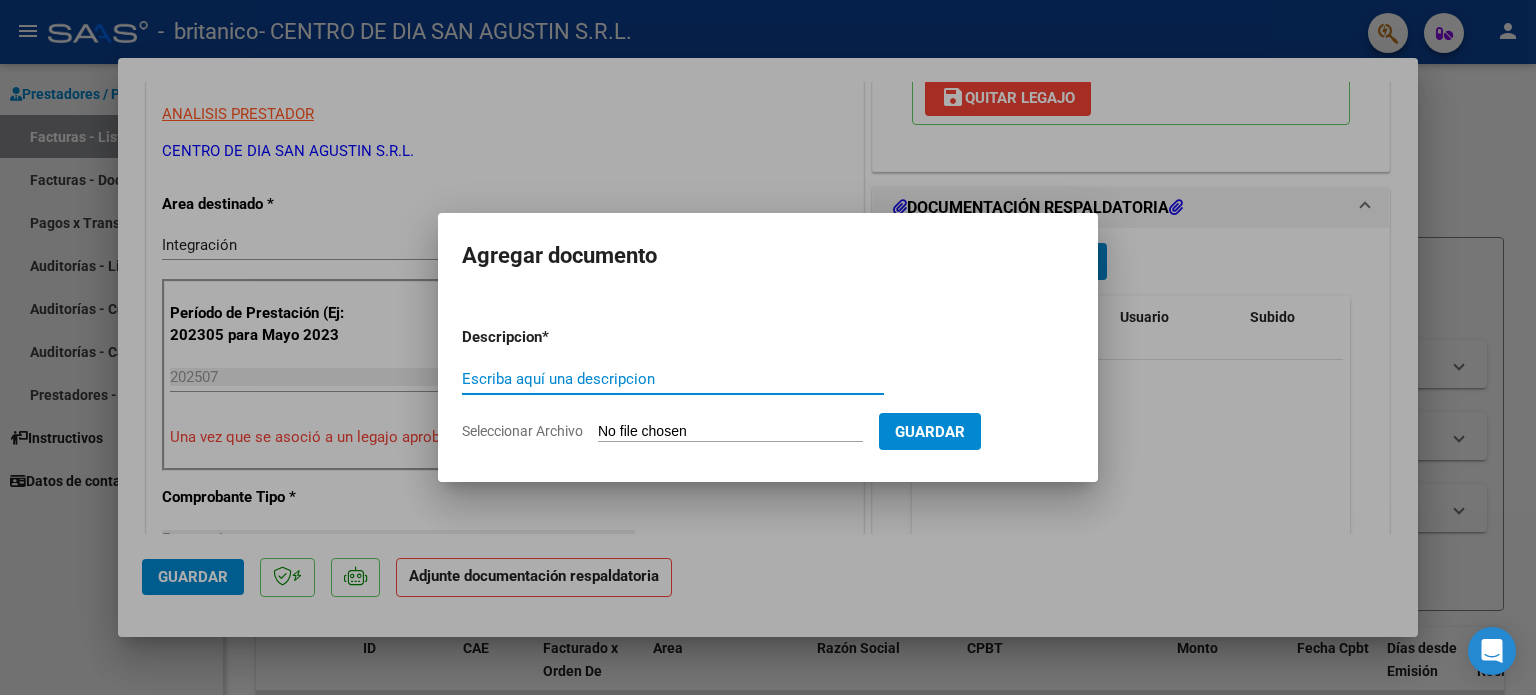click on "Escriba aquí una descripcion" at bounding box center [673, 379] 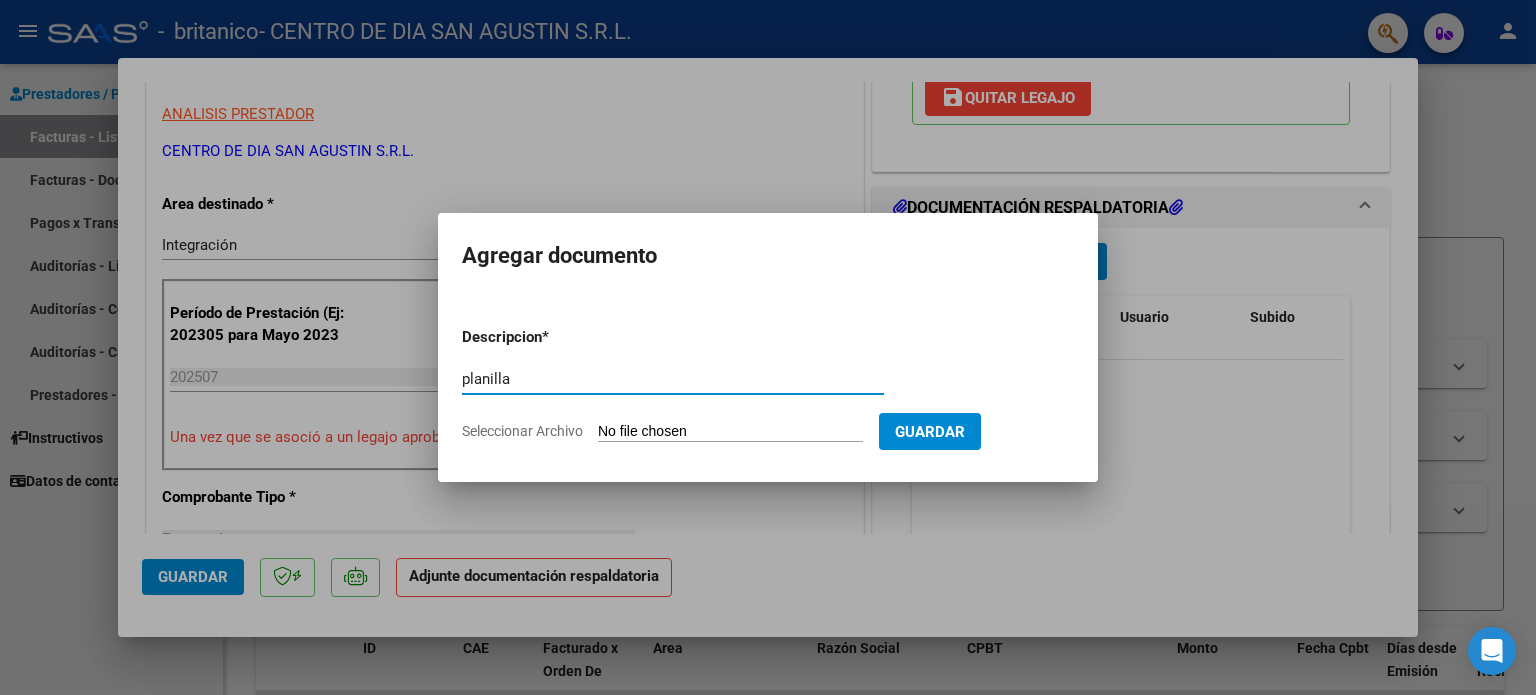 type on "planilla" 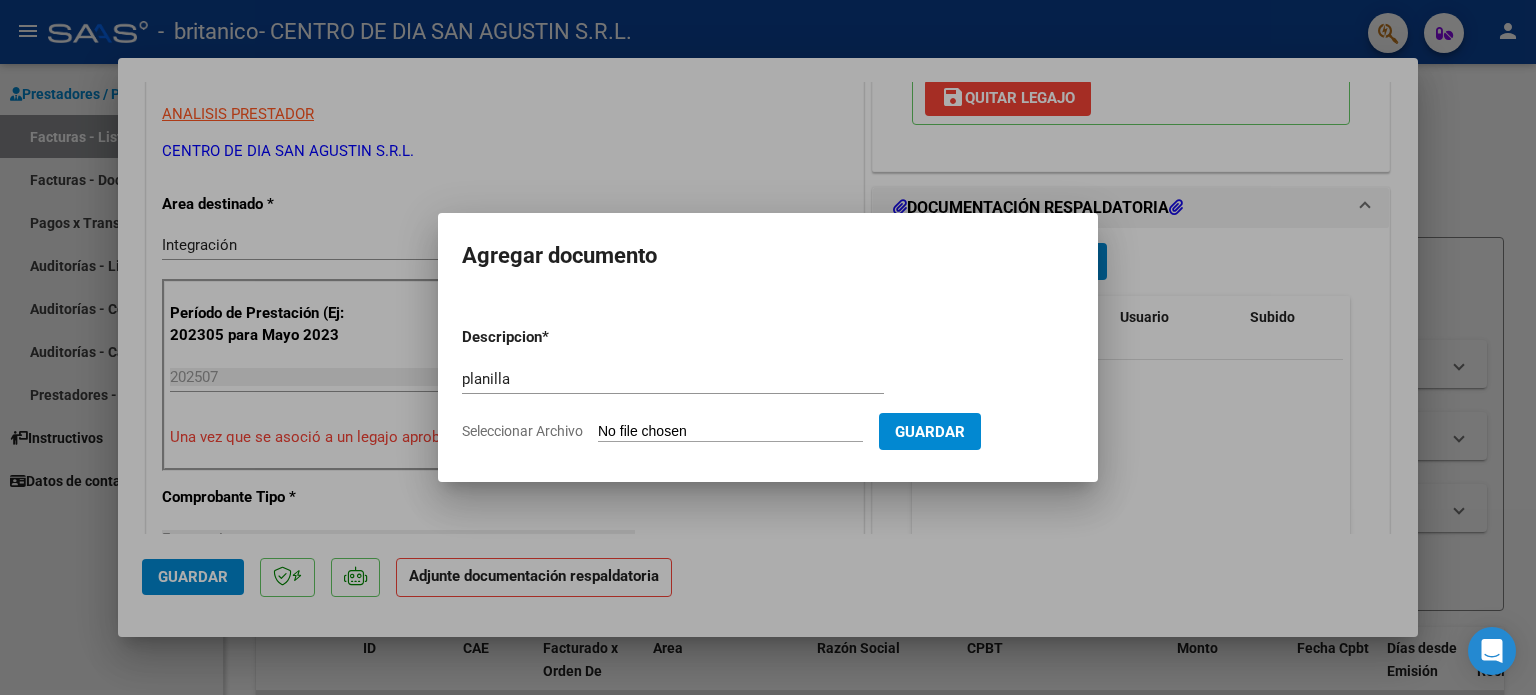click on "Seleccionar Archivo" at bounding box center [730, 432] 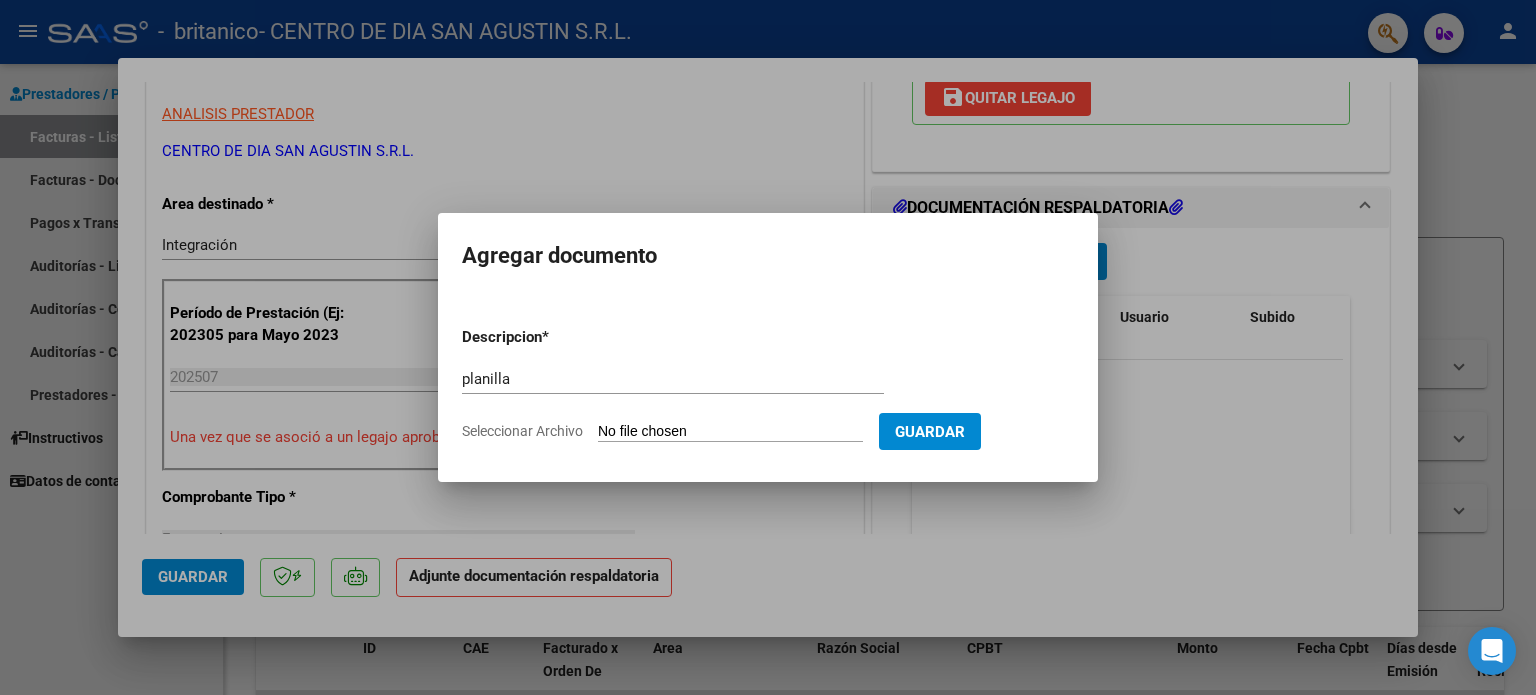 type on "C:\fakepath\Petrauskas Bautista - JULIO.pdf" 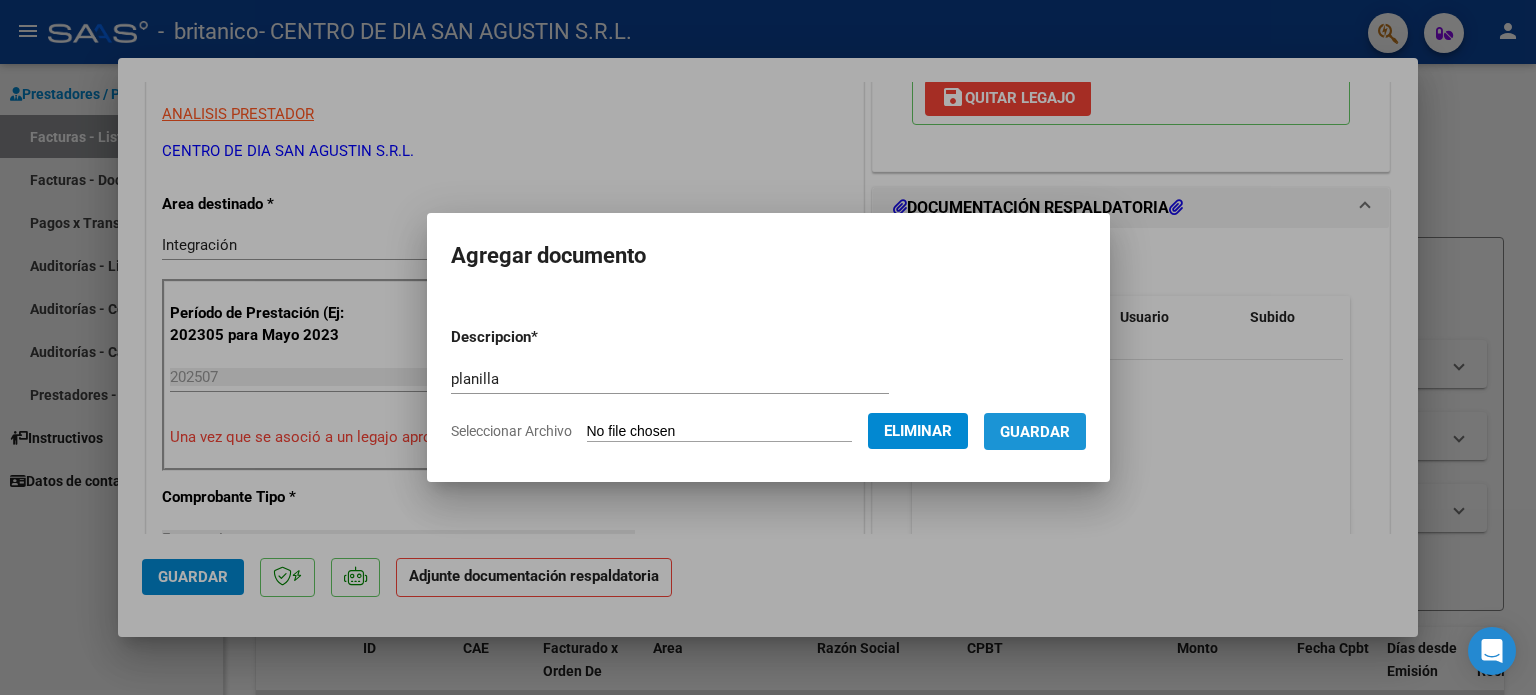 click on "Guardar" at bounding box center (1035, 432) 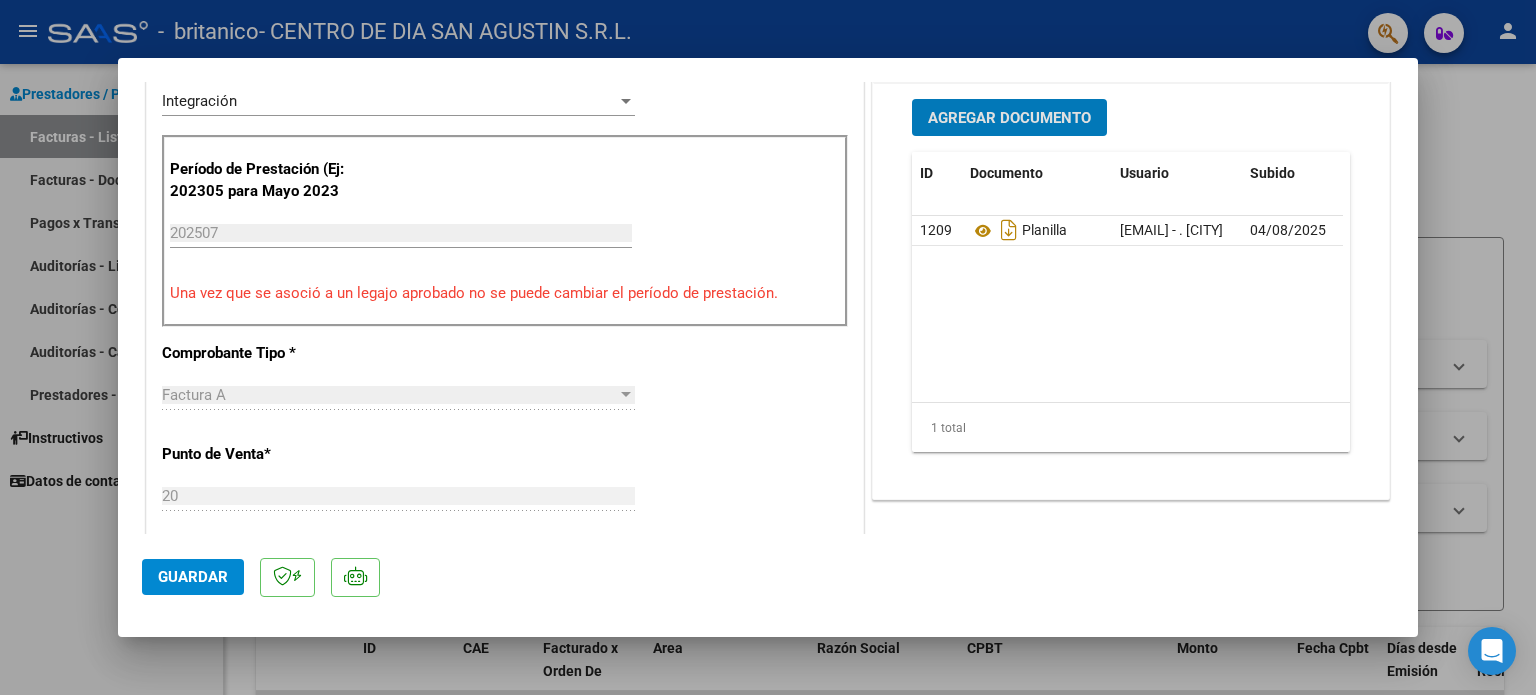 scroll, scrollTop: 500, scrollLeft: 0, axis: vertical 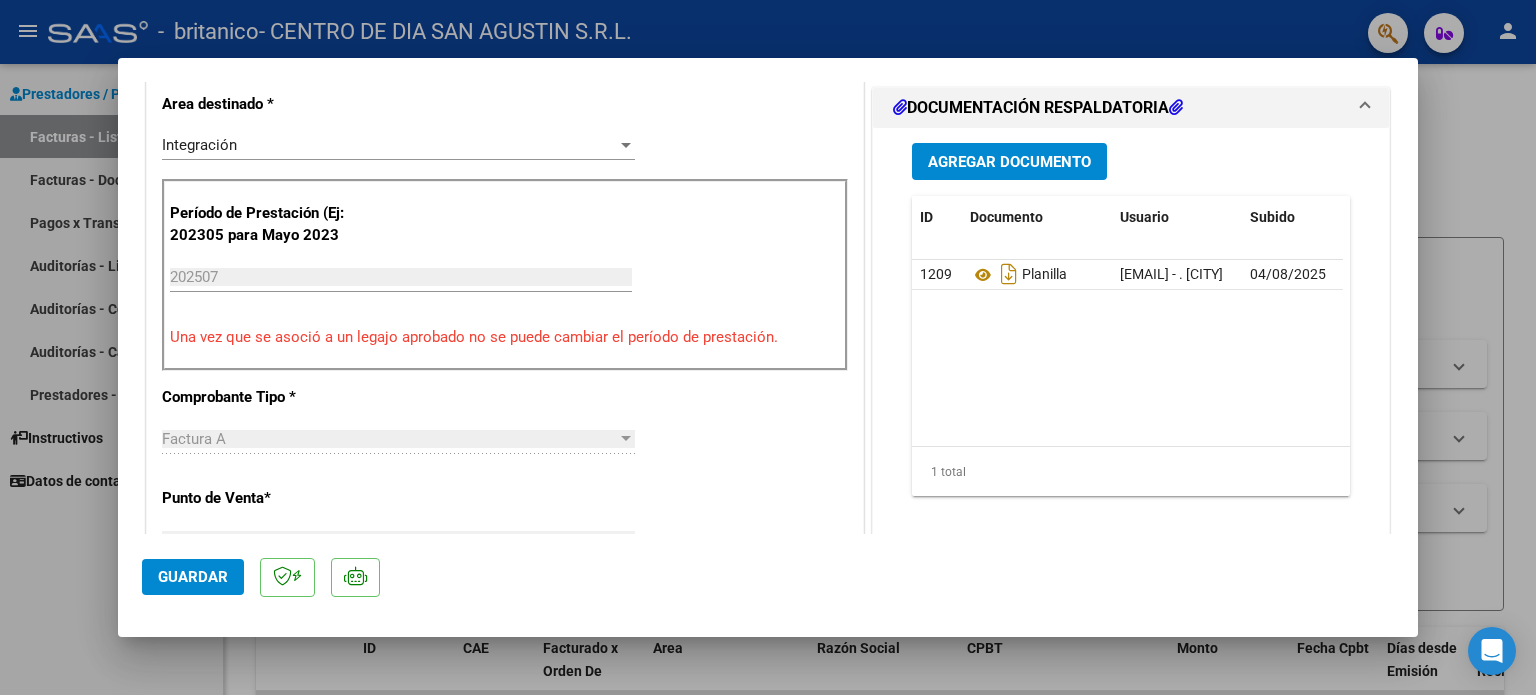 click on "COMENTARIOS Comentarios del Prestador / Gerenciador:  PREAPROBACIÓN PARA INTEGRACION  Legajo preaprobado para Período de Prestación:  202507 Ver Legajo Asociado  CUIL:  20578236466  Nombre y Apellido:  PETRAUSKAS PRENDES BAUTISTA GAUTHIER  Período Desde:  202501  Período Hasta:  202512  Admite Dependencia:   NO  Comentario:  MAIE  save  Quitar Legajo   DOCUMENTACIÓN RESPALDATORIA  Agregar Documento ID Documento Usuario Subido Acción 1209  Planilla   integracionsanagustin1@gmail.com - . San Agustin   04/08/2025   1 total   1" at bounding box center (1131, 489) 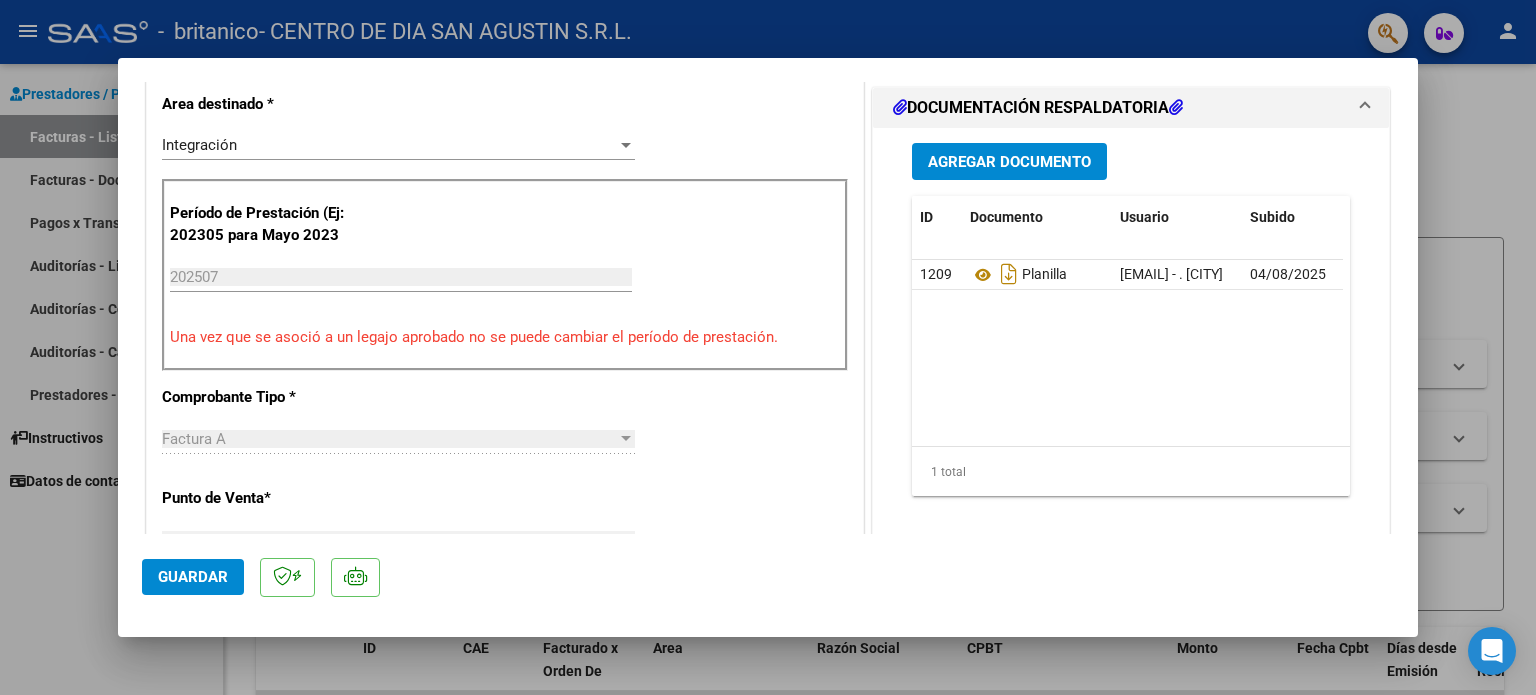 click on "CUIT  *   30-71460690-1 Ingresar CUIT  ANALISIS PRESTADOR  CENTRO DE DIA SAN AGUSTIN S.R.L.  ARCA Padrón  Area destinado * Integración Seleccionar Area Período de Prestación (Ej: 202305 para Mayo 2023    202507 Ingrese el Período de Prestación como indica el ejemplo   Una vez que se asoció a un legajo aprobado no se puede cambiar el período de prestación.   Comprobante Tipo * Factura A Seleccionar Tipo Punto de Venta  *   20 Ingresar el Nro.  Número  *   132 Ingresar el Nro.  Monto  *   $ 475.830,36 Ingresar el monto  Fecha del Cpbt.  *   2025-08-01 Ingresar la fecha  CAE / CAEA (no ingrese CAI)    75311461984246 Ingresar el CAE o CAEA (no ingrese CAI)  Fecha de Vencimiento    Ingresar la fecha  Ref. Externa    Ingresar la ref.  N° Liquidación    Ingresar el N° Liquidación" at bounding box center (505, 619) 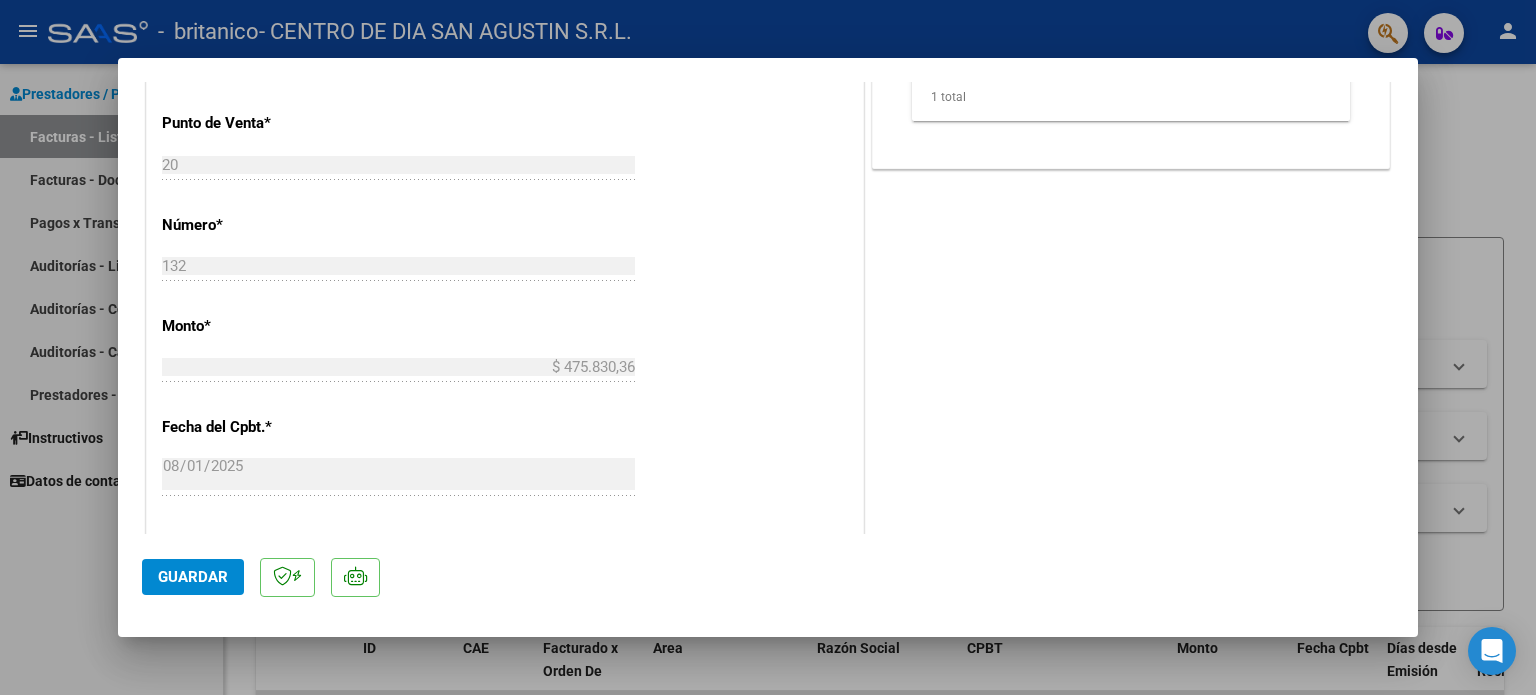 scroll, scrollTop: 900, scrollLeft: 0, axis: vertical 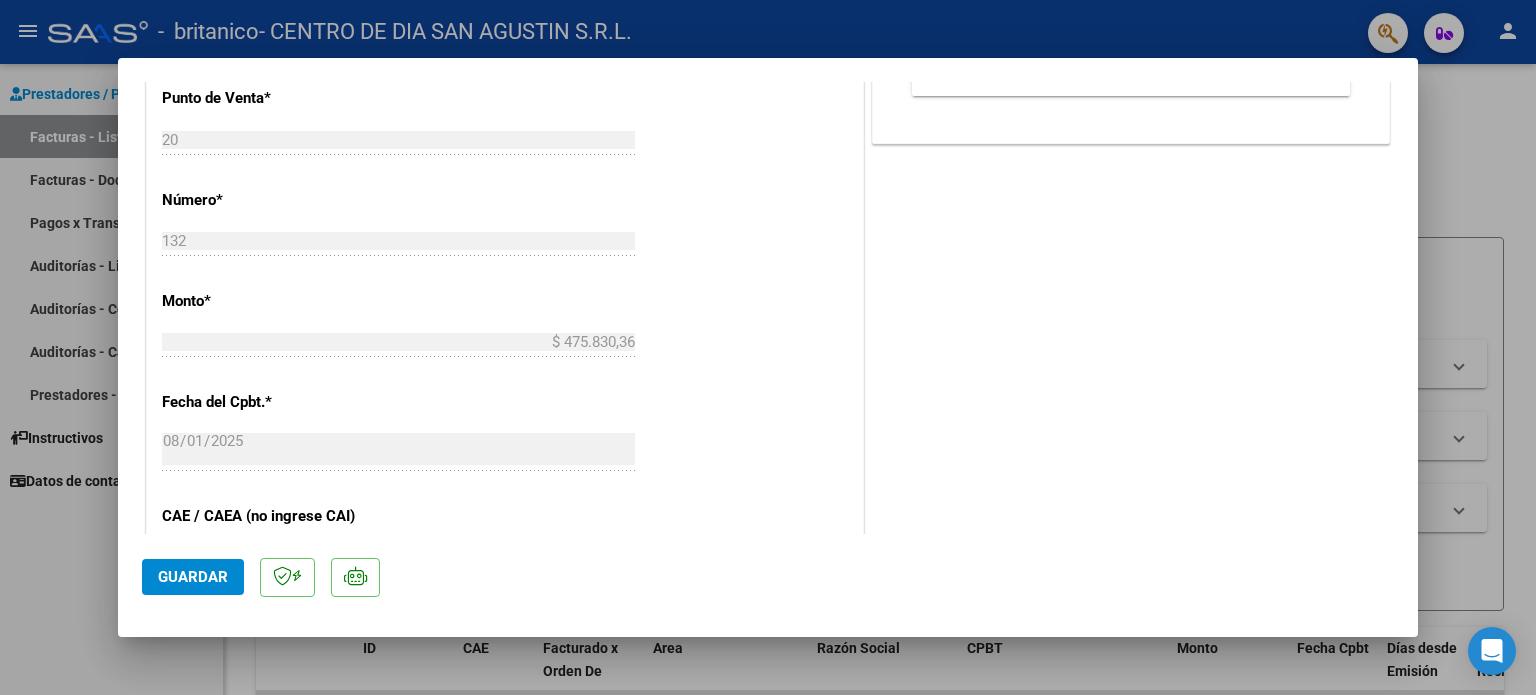 click on "Guardar" 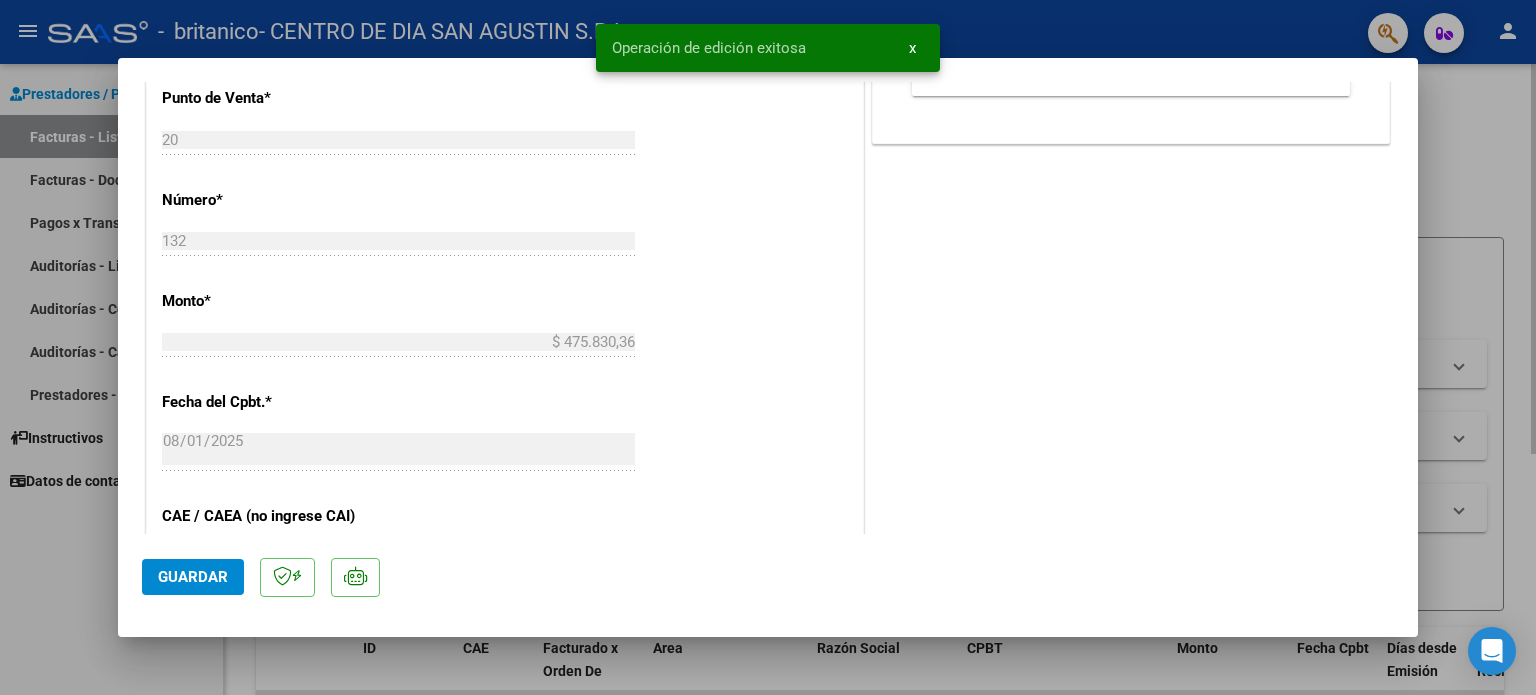 click at bounding box center [768, 347] 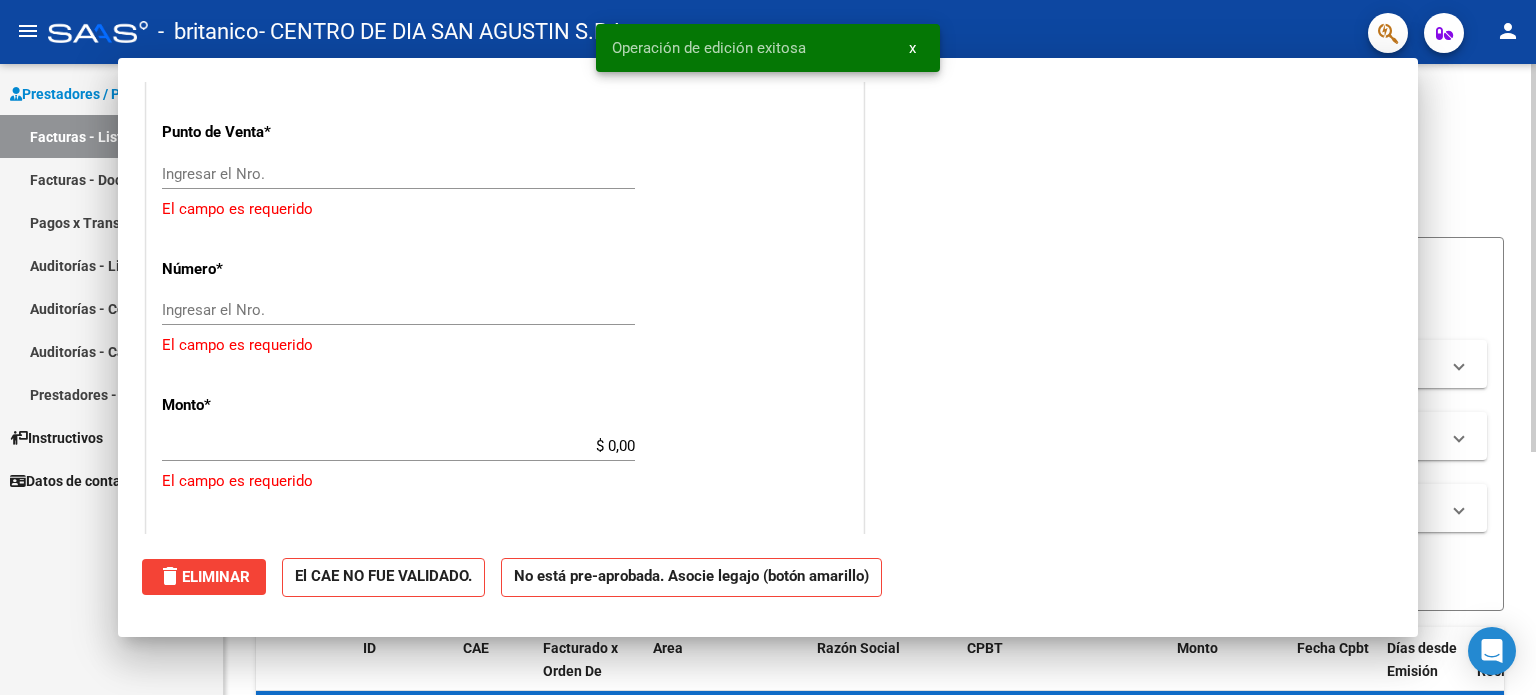 scroll, scrollTop: 934, scrollLeft: 0, axis: vertical 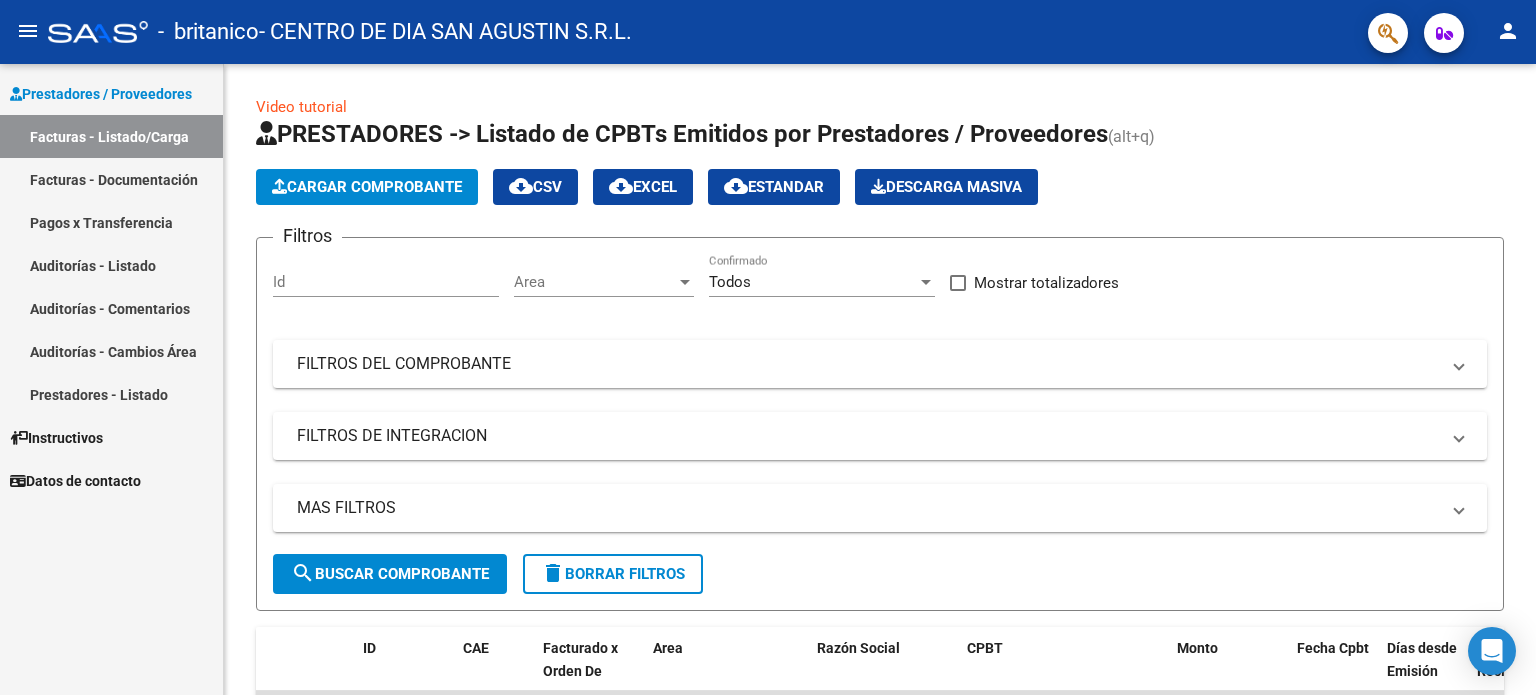 click on "-   britanico   - CENTRO DE DIA SAN AGUSTIN S.R.L." 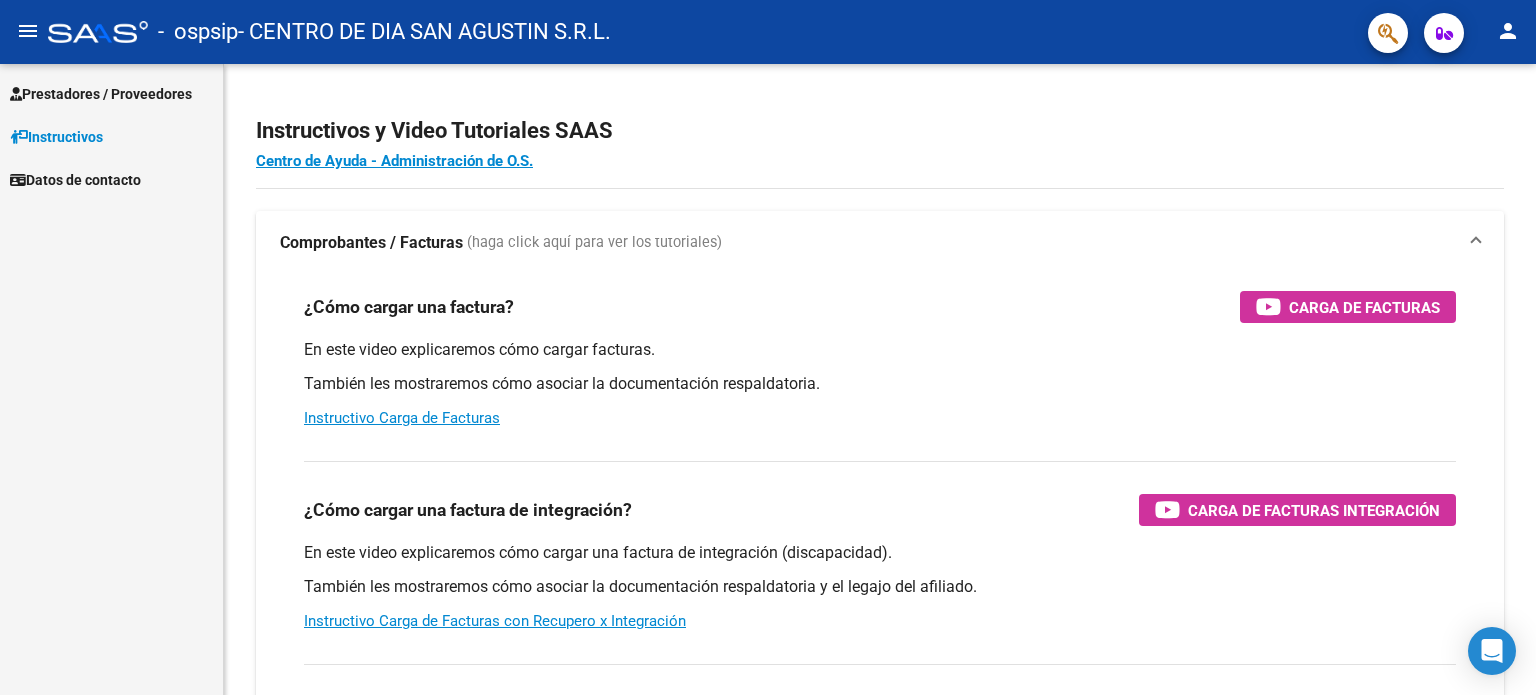 scroll, scrollTop: 0, scrollLeft: 0, axis: both 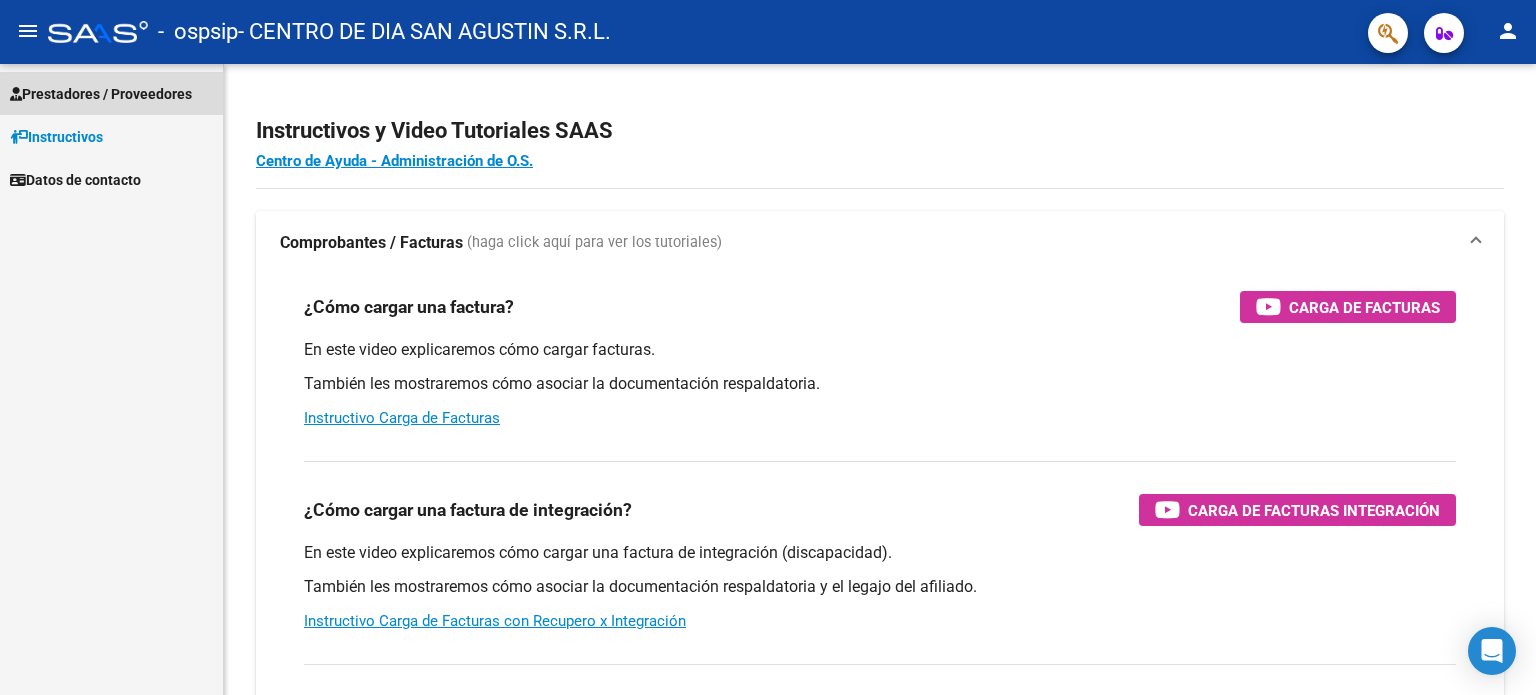 click on "Prestadores / Proveedores" at bounding box center [111, 93] 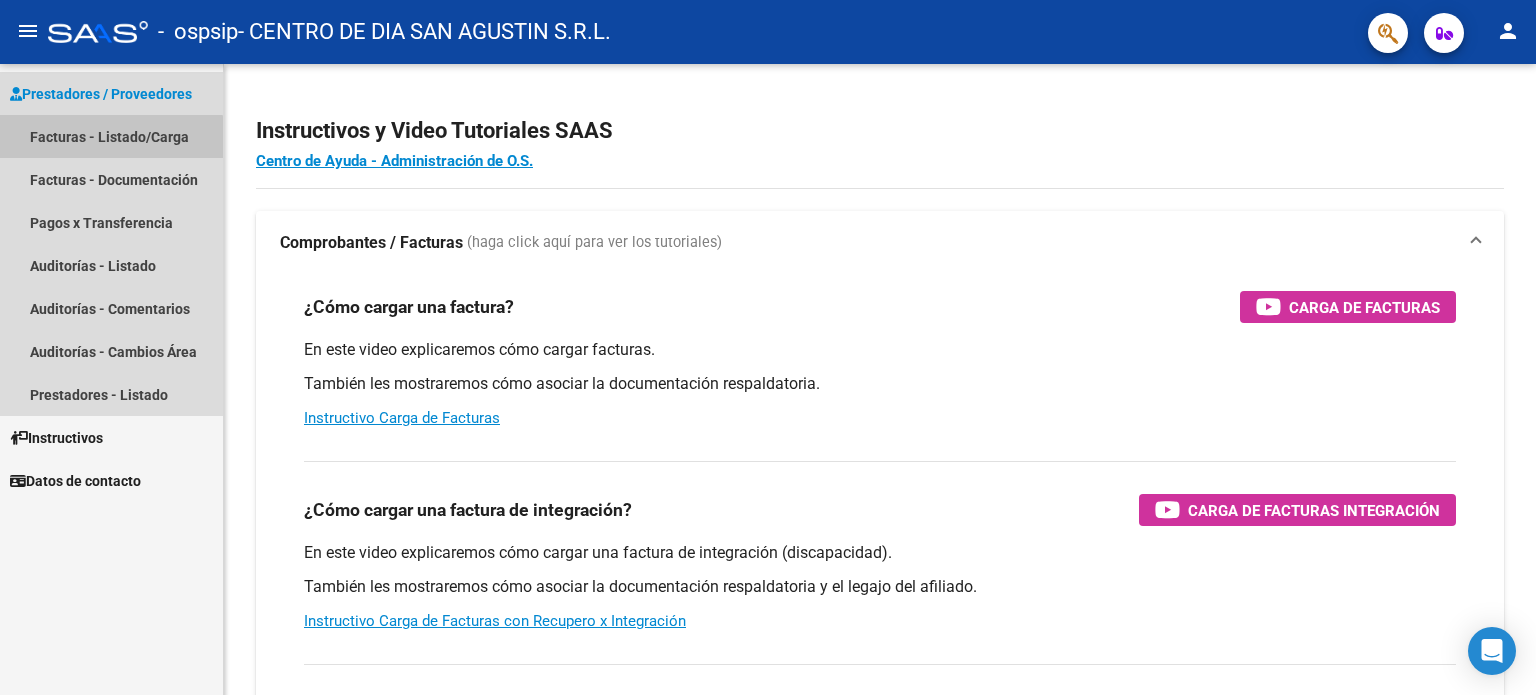 click on "Facturas - Listado/Carga" at bounding box center (111, 136) 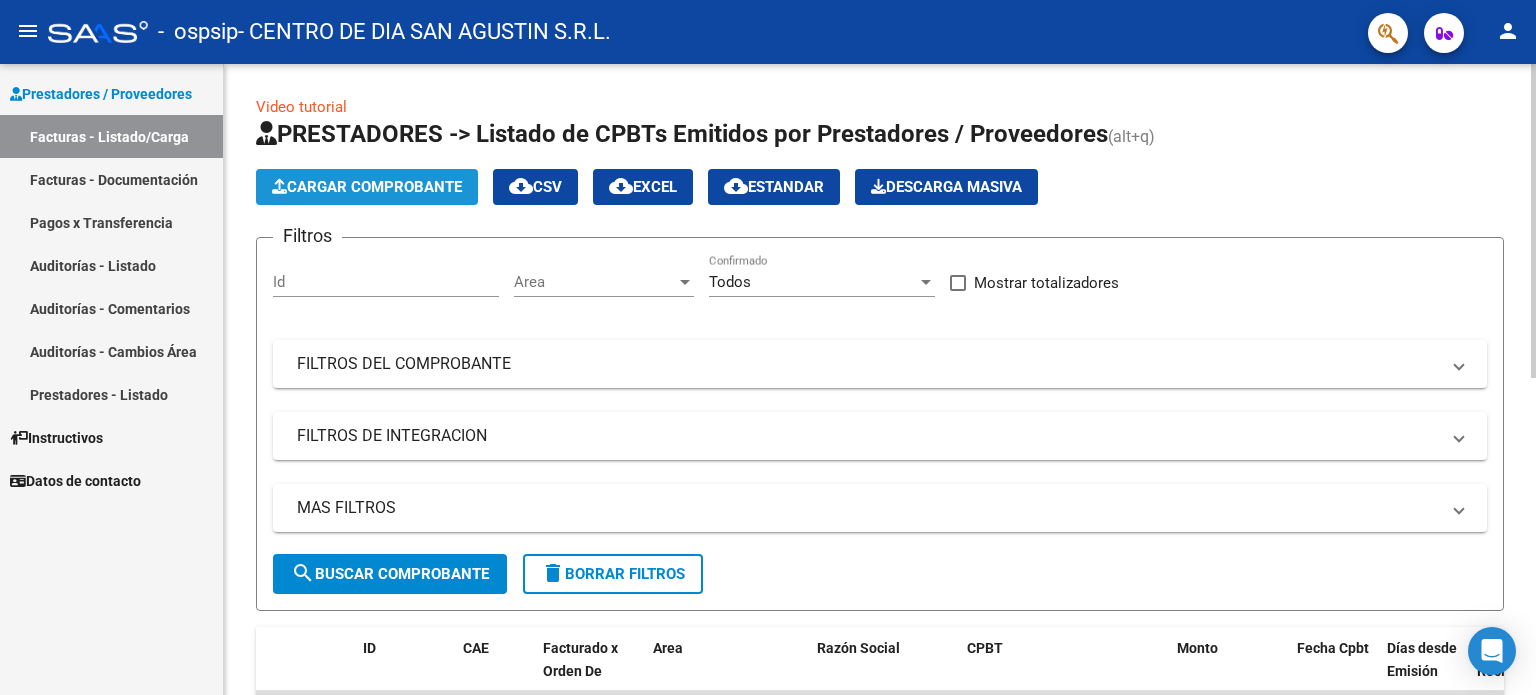 click on "Cargar Comprobante" 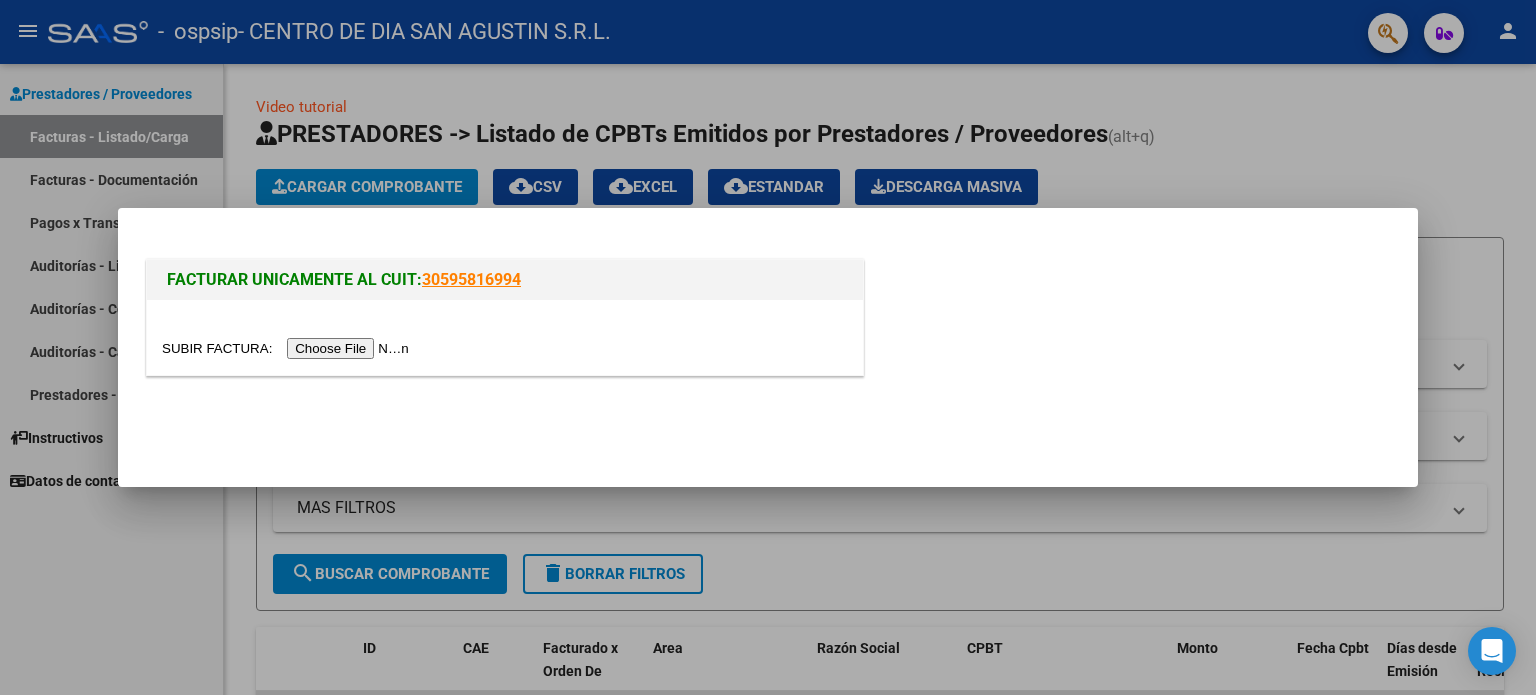 click at bounding box center (288, 348) 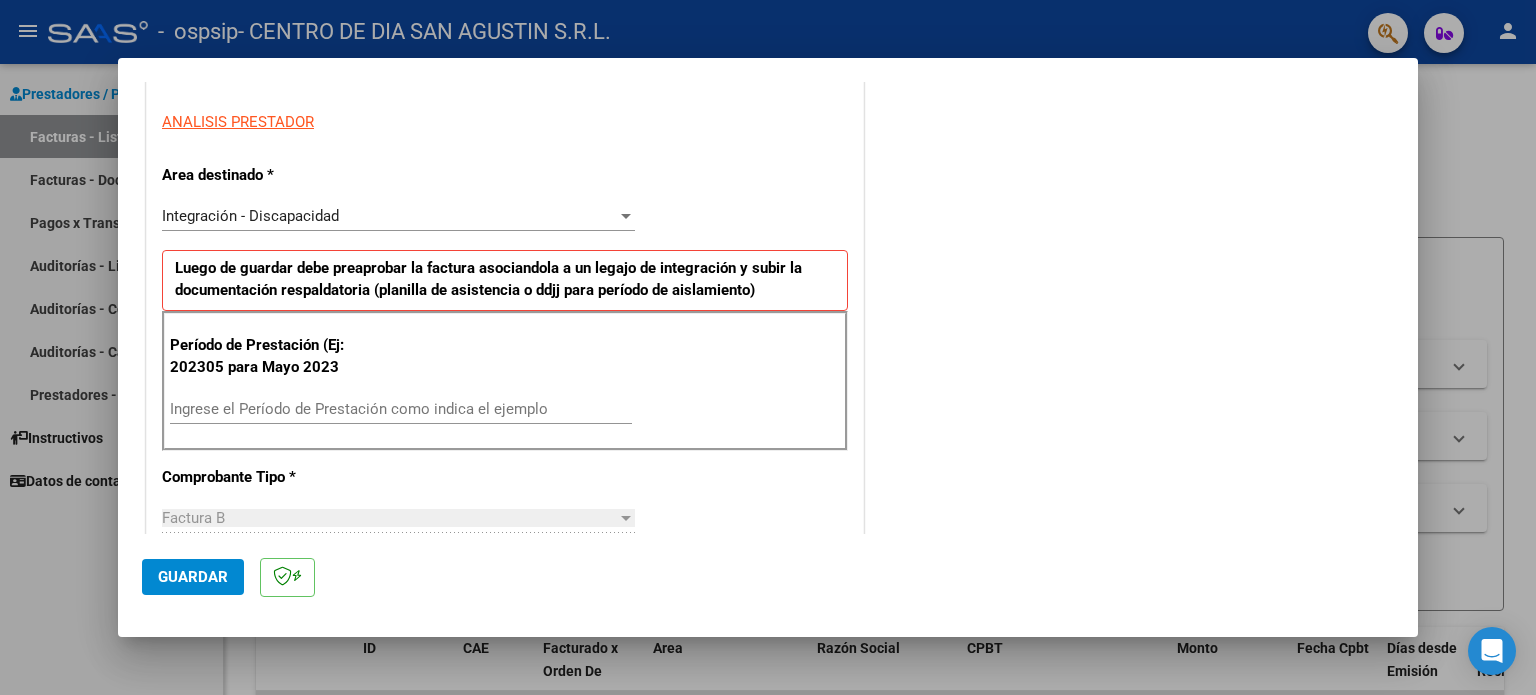scroll, scrollTop: 400, scrollLeft: 0, axis: vertical 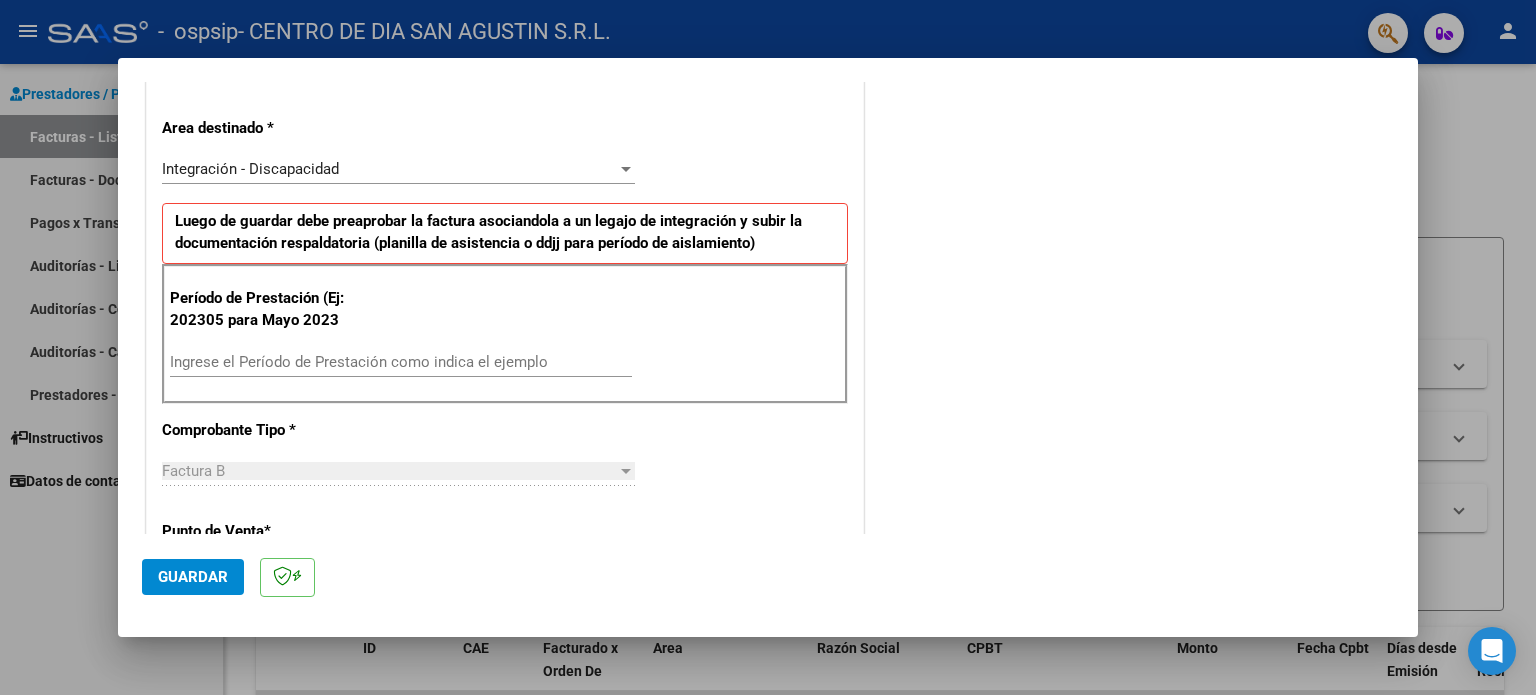 click on "Ingrese el Período de Prestación como indica el ejemplo" at bounding box center (401, 362) 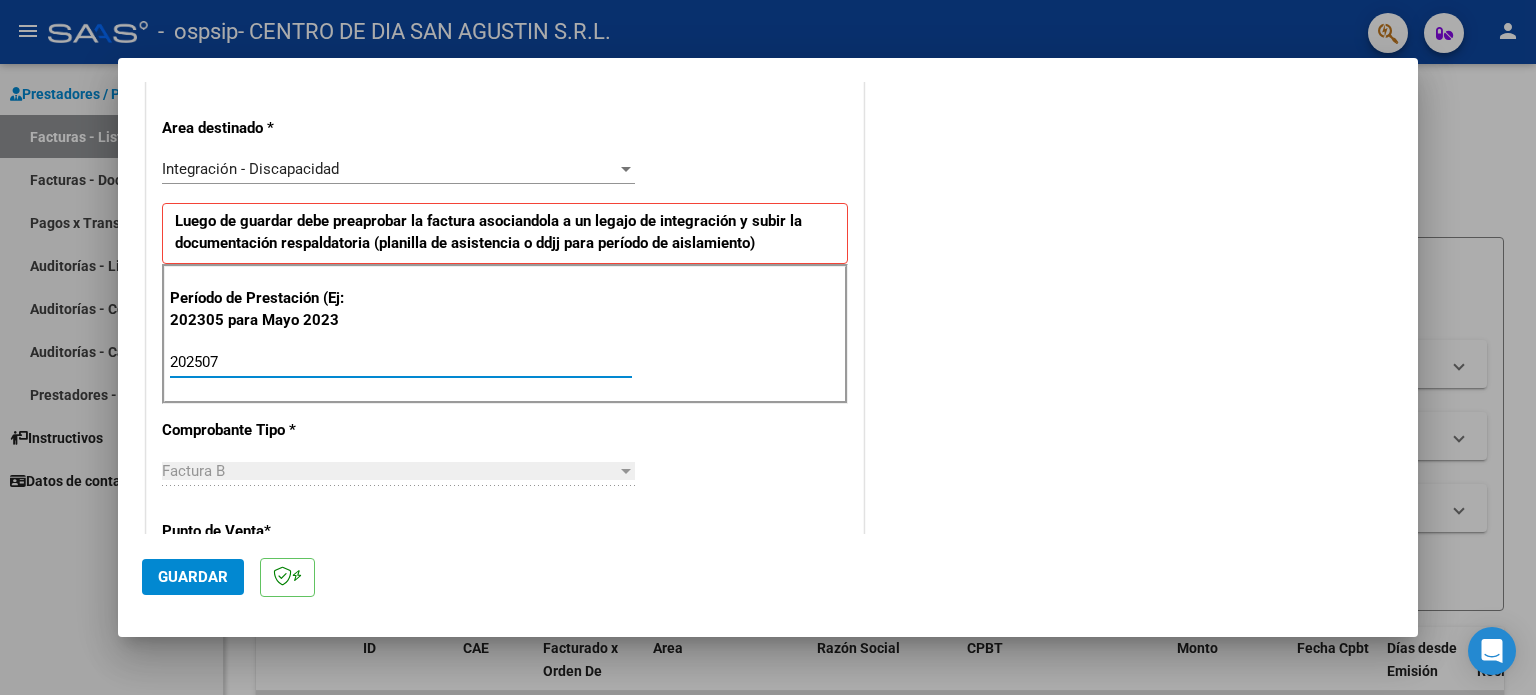 type on "202507" 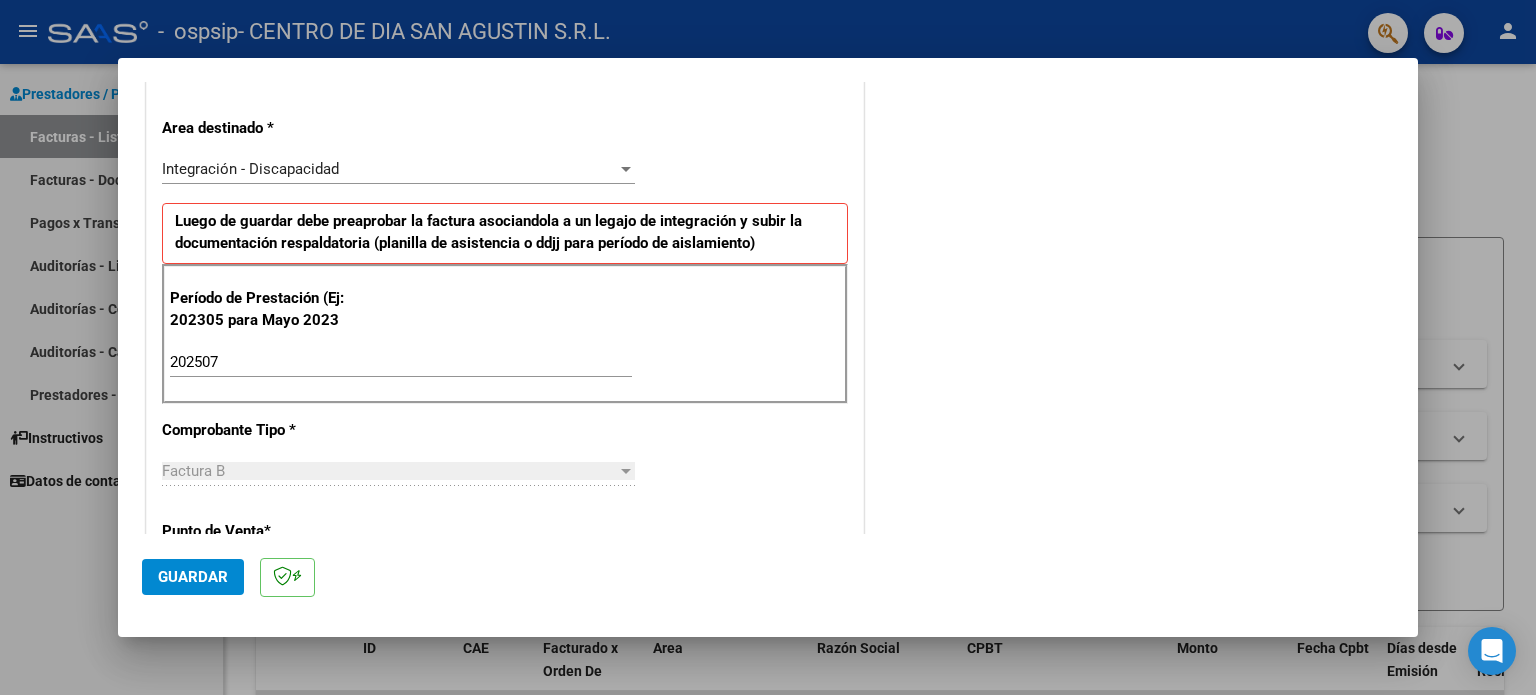 scroll, scrollTop: 1231, scrollLeft: 0, axis: vertical 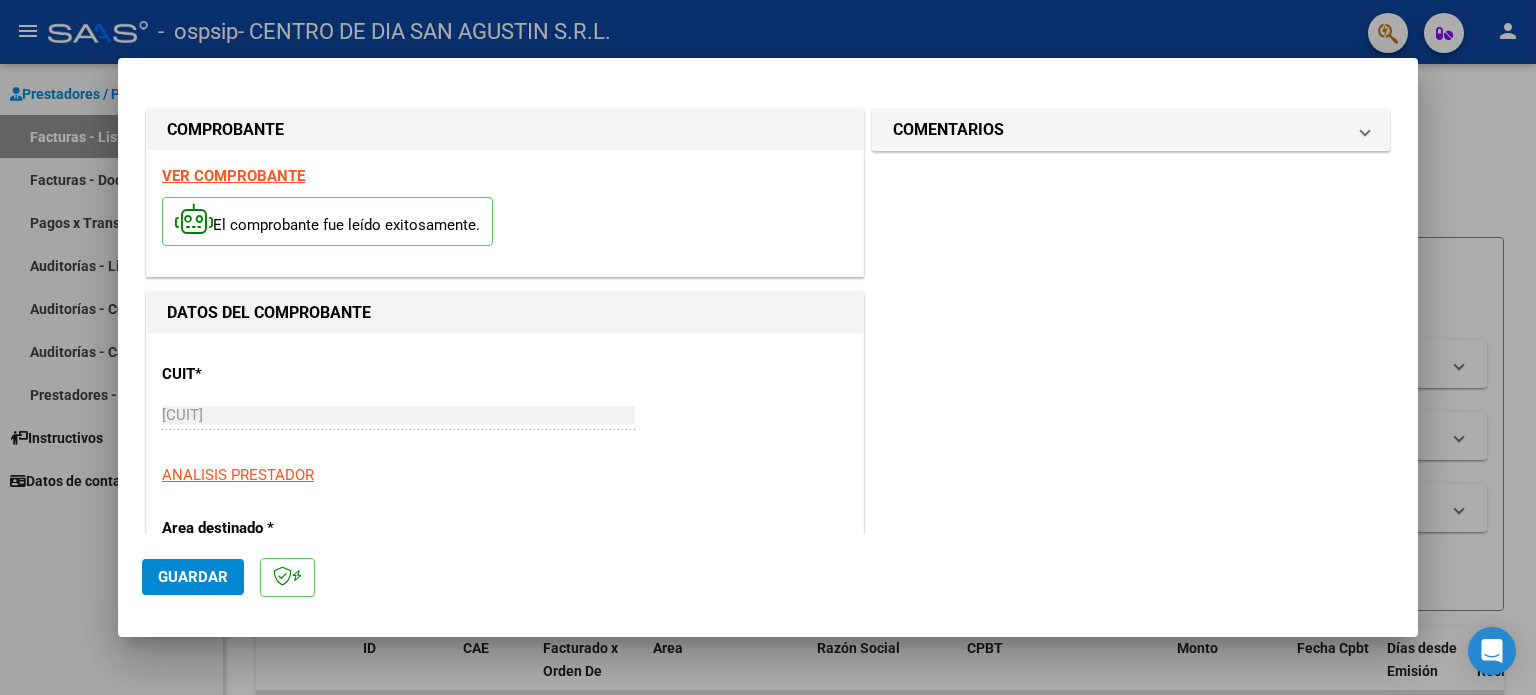 type 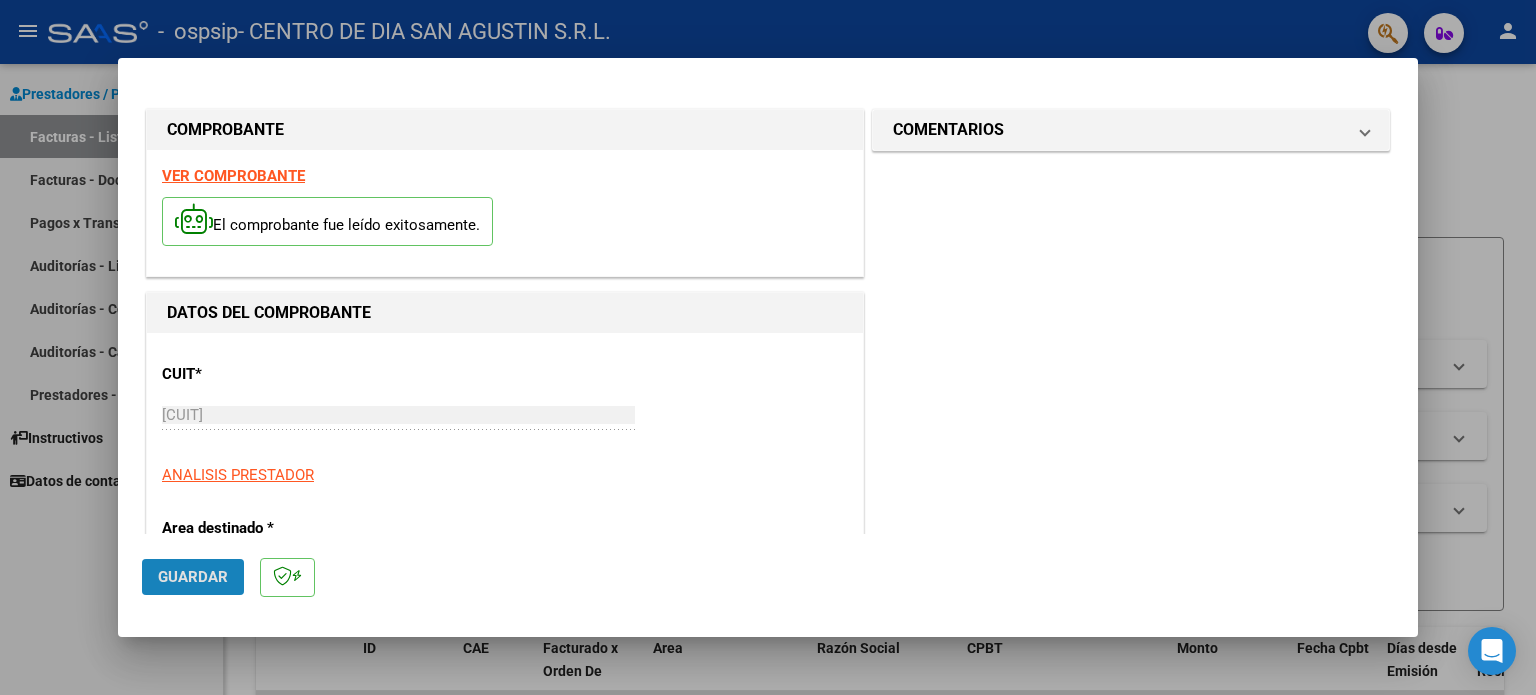 click on "Guardar" 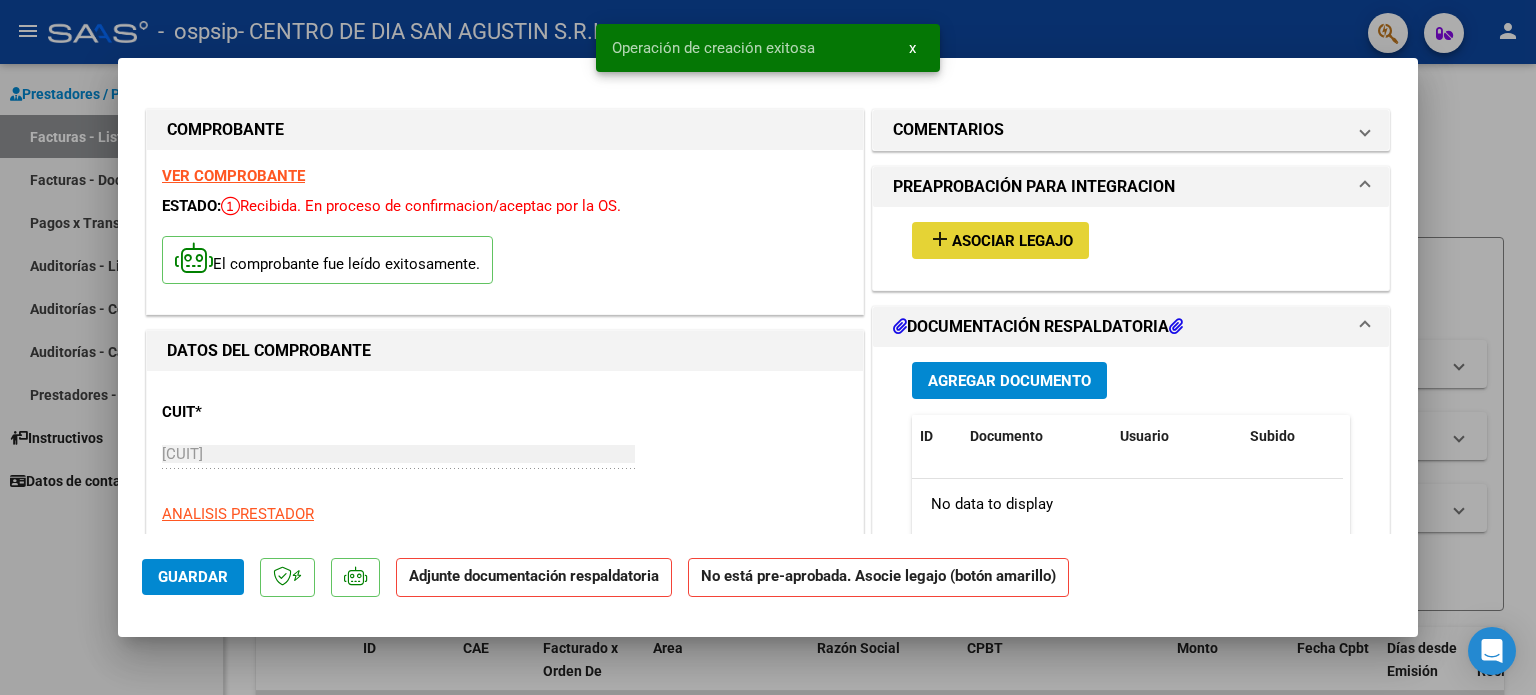 click on "Asociar Legajo" at bounding box center [1012, 241] 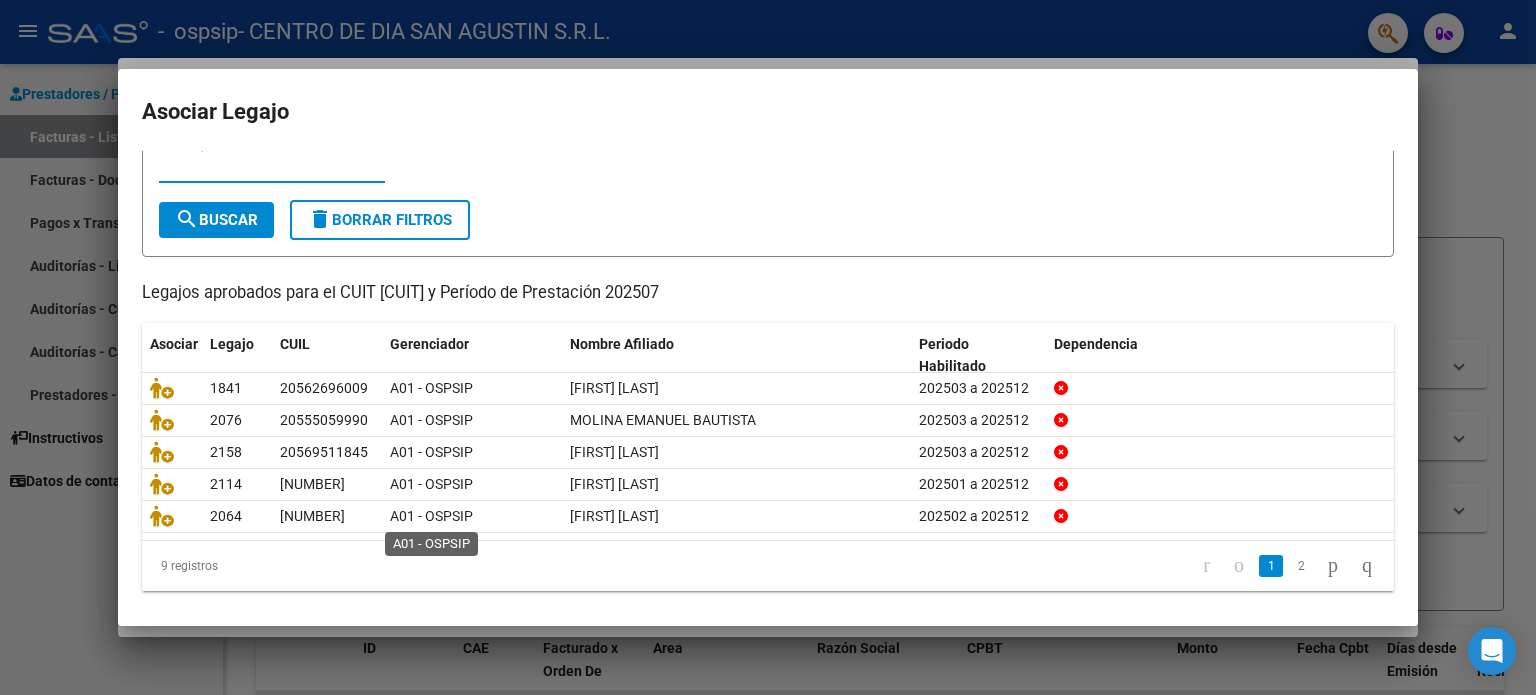 scroll, scrollTop: 67, scrollLeft: 0, axis: vertical 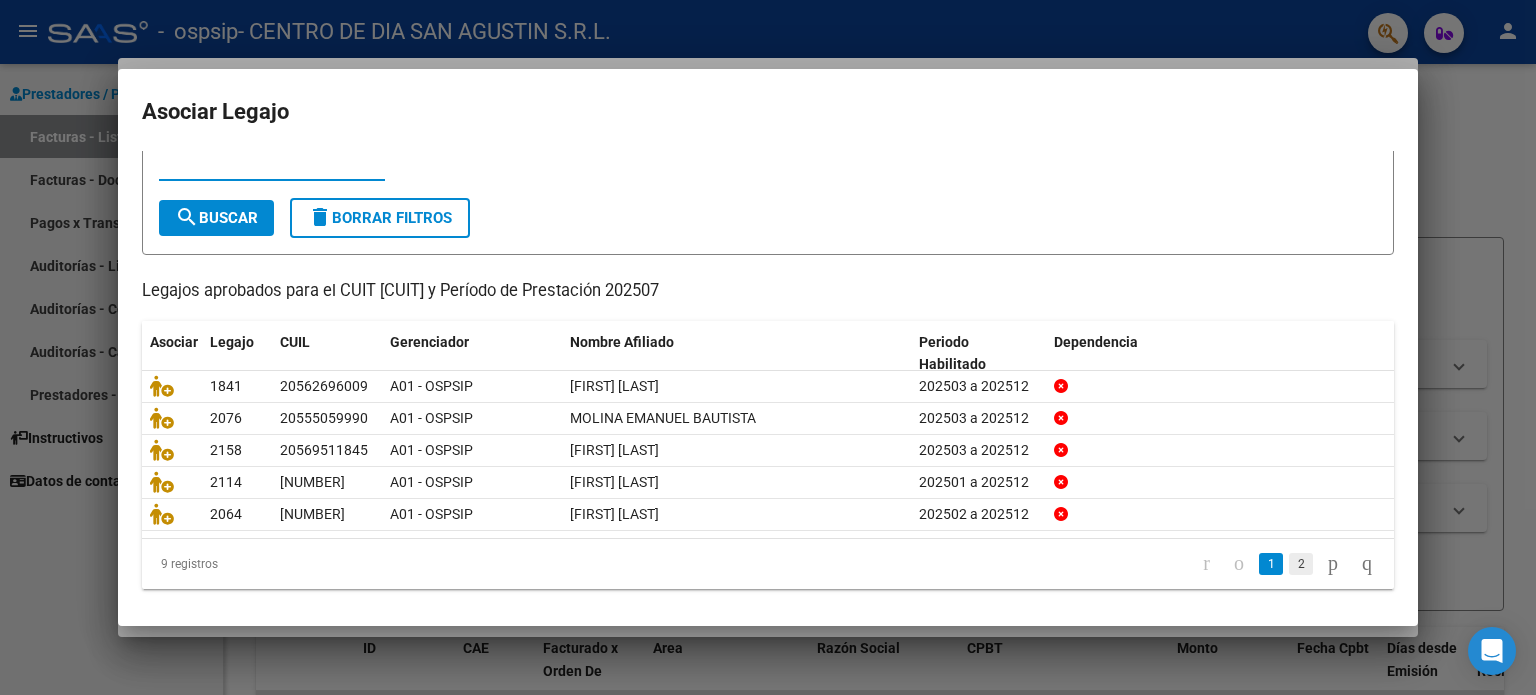 click on "2" 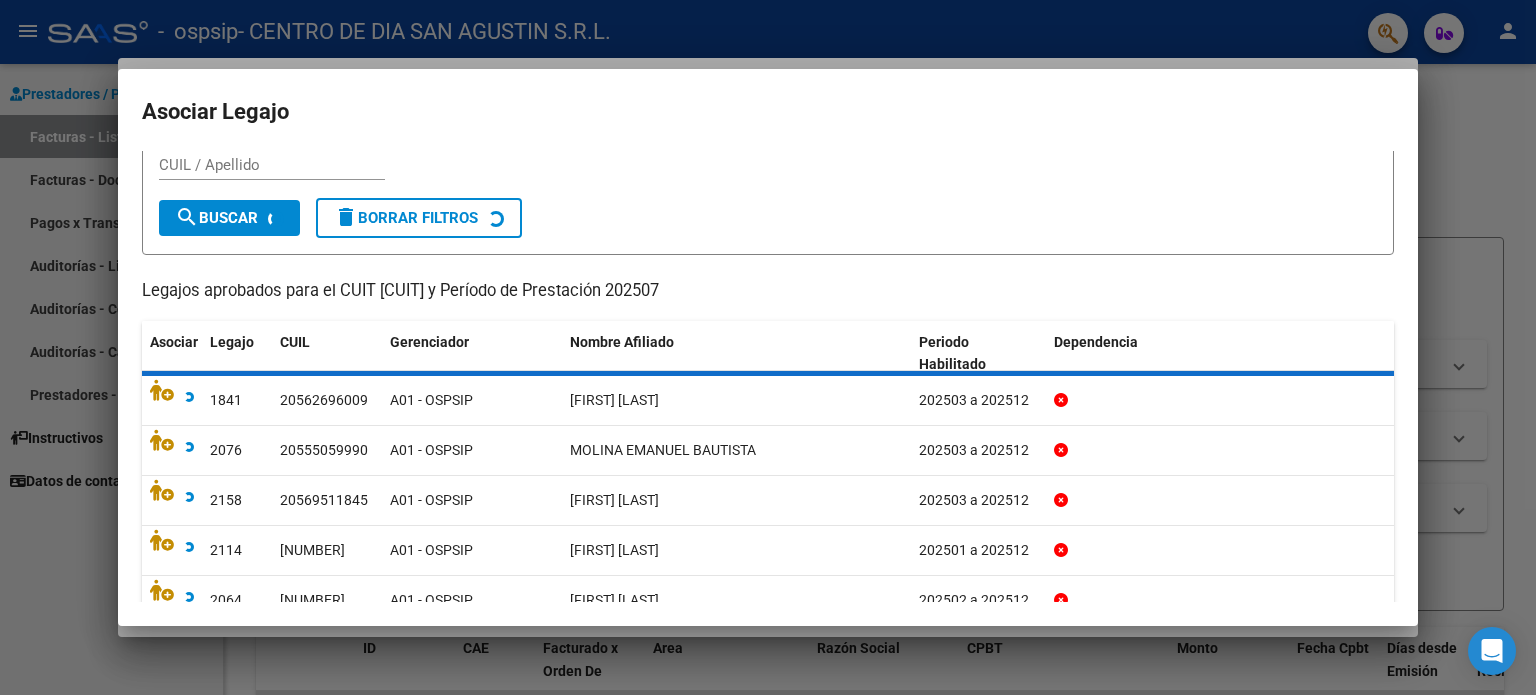 scroll, scrollTop: 35, scrollLeft: 0, axis: vertical 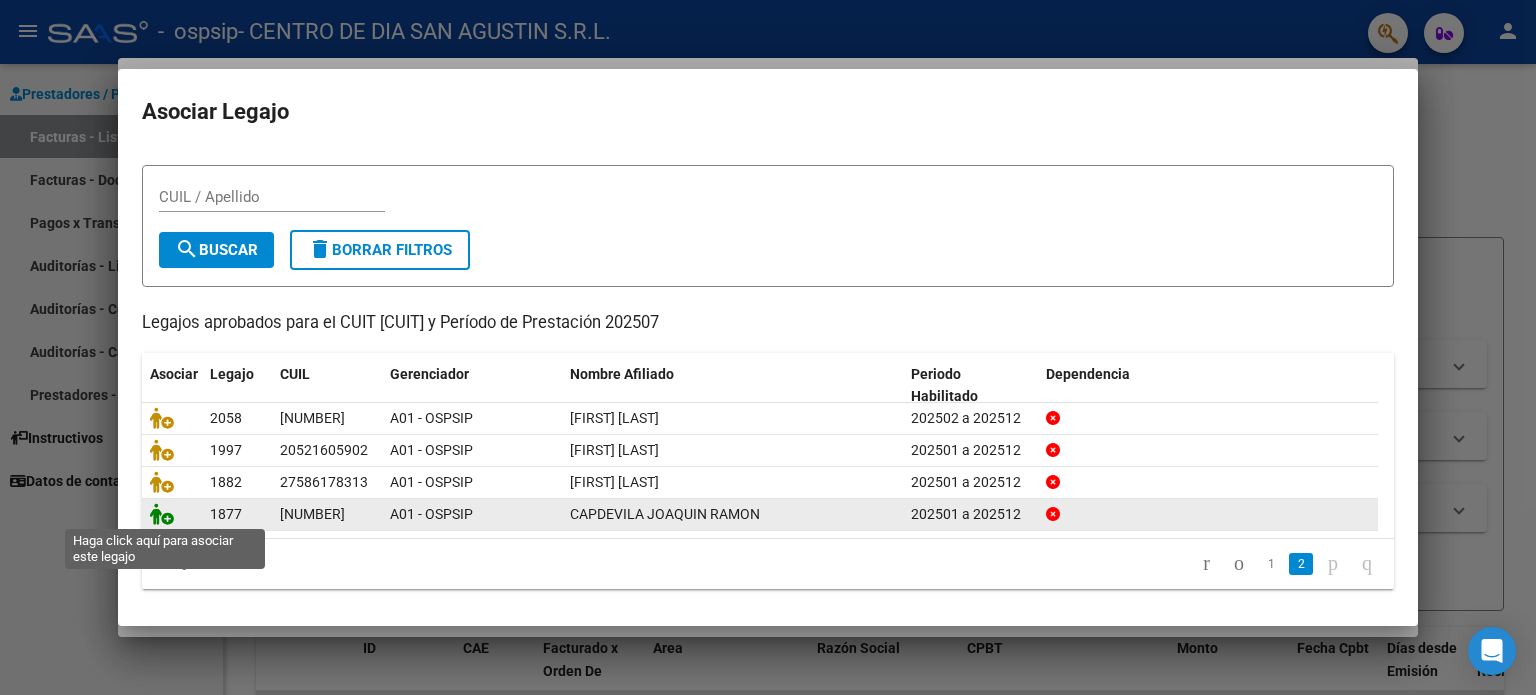 click 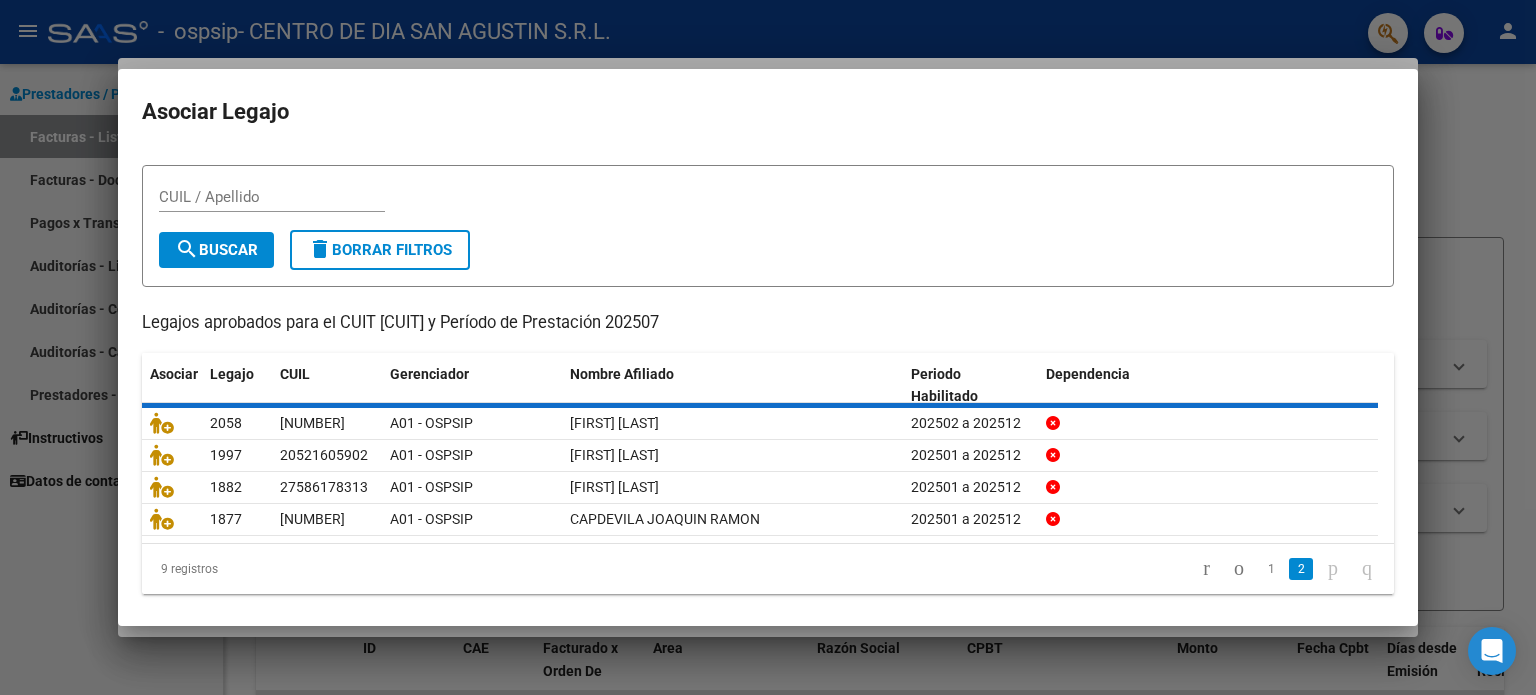 scroll, scrollTop: 48, scrollLeft: 0, axis: vertical 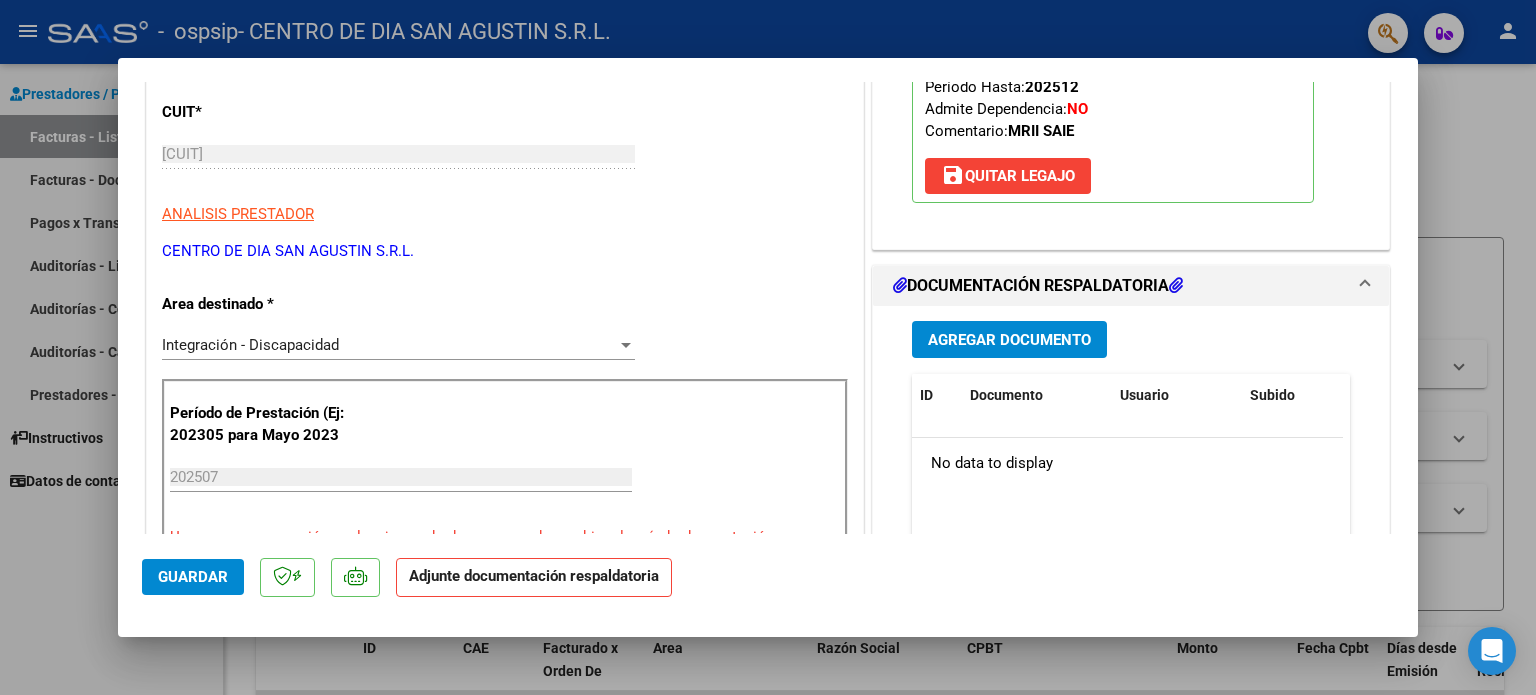 click on "Agregar Documento" at bounding box center [1009, 340] 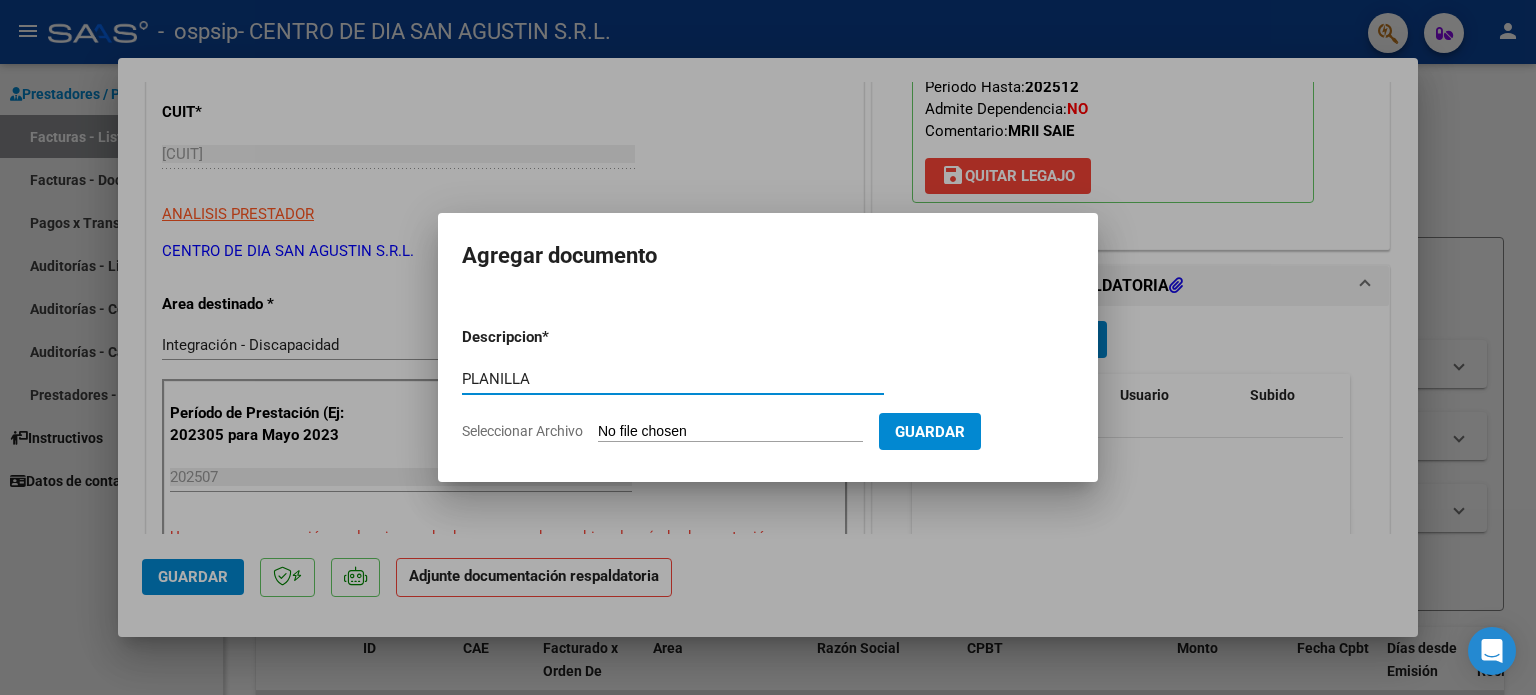 type on "PLANILLA" 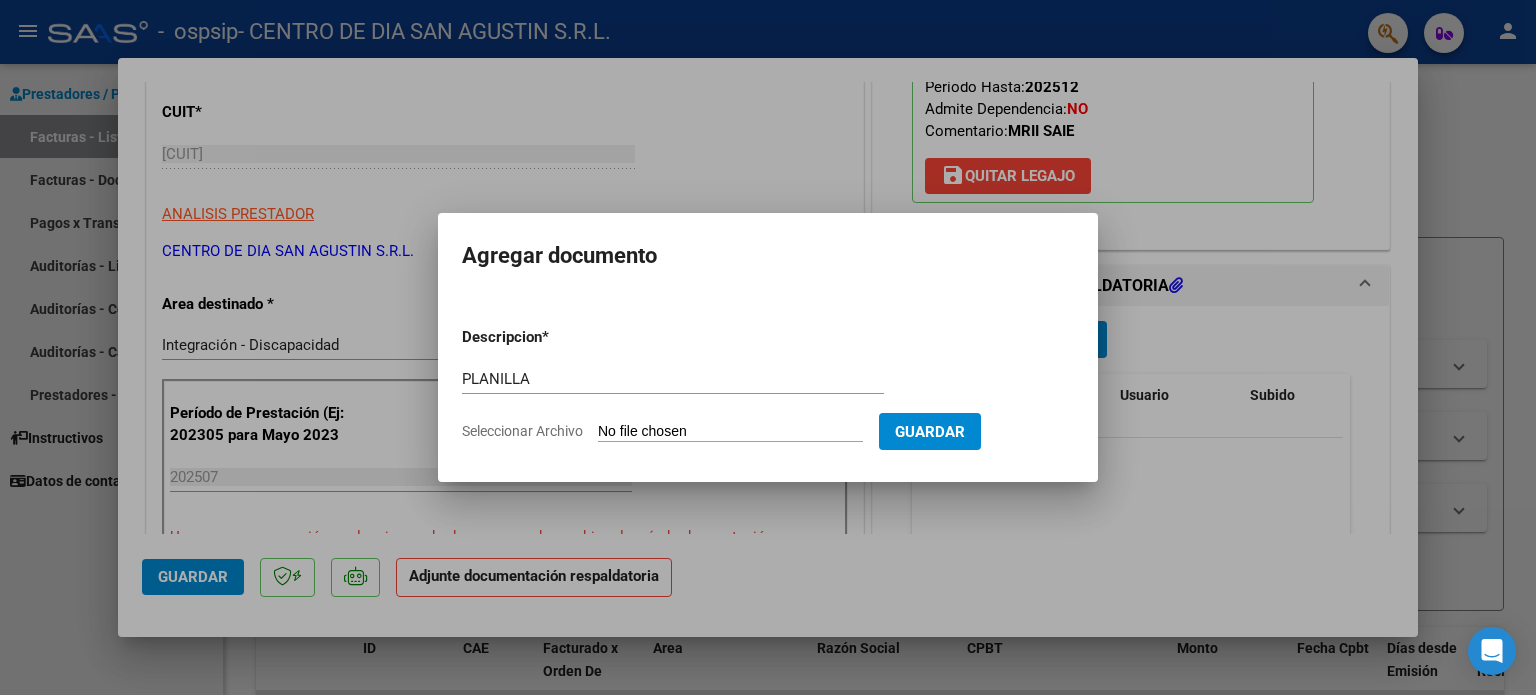 click on "Seleccionar Archivo" at bounding box center (730, 432) 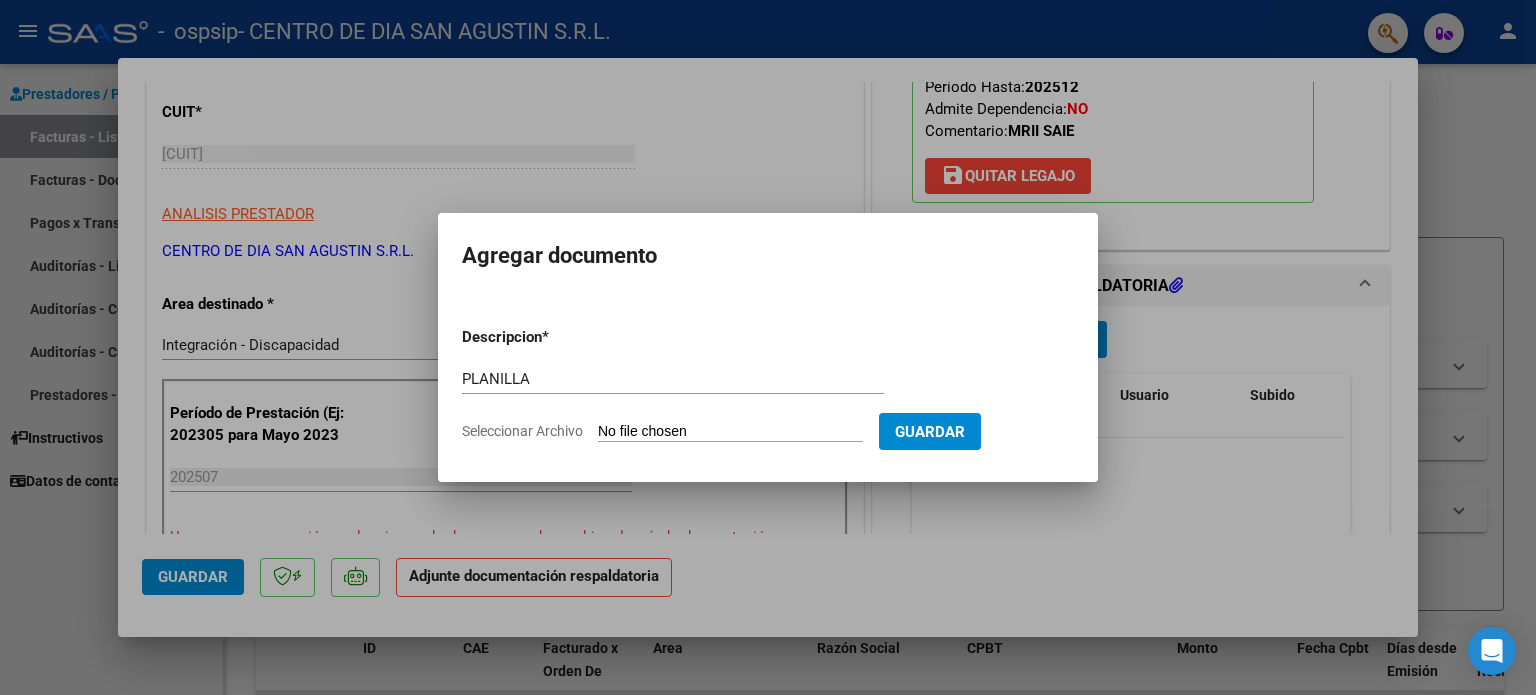 type on "C:\fakepath\Capdevila Joaquin Ramón - JULIO.pdf" 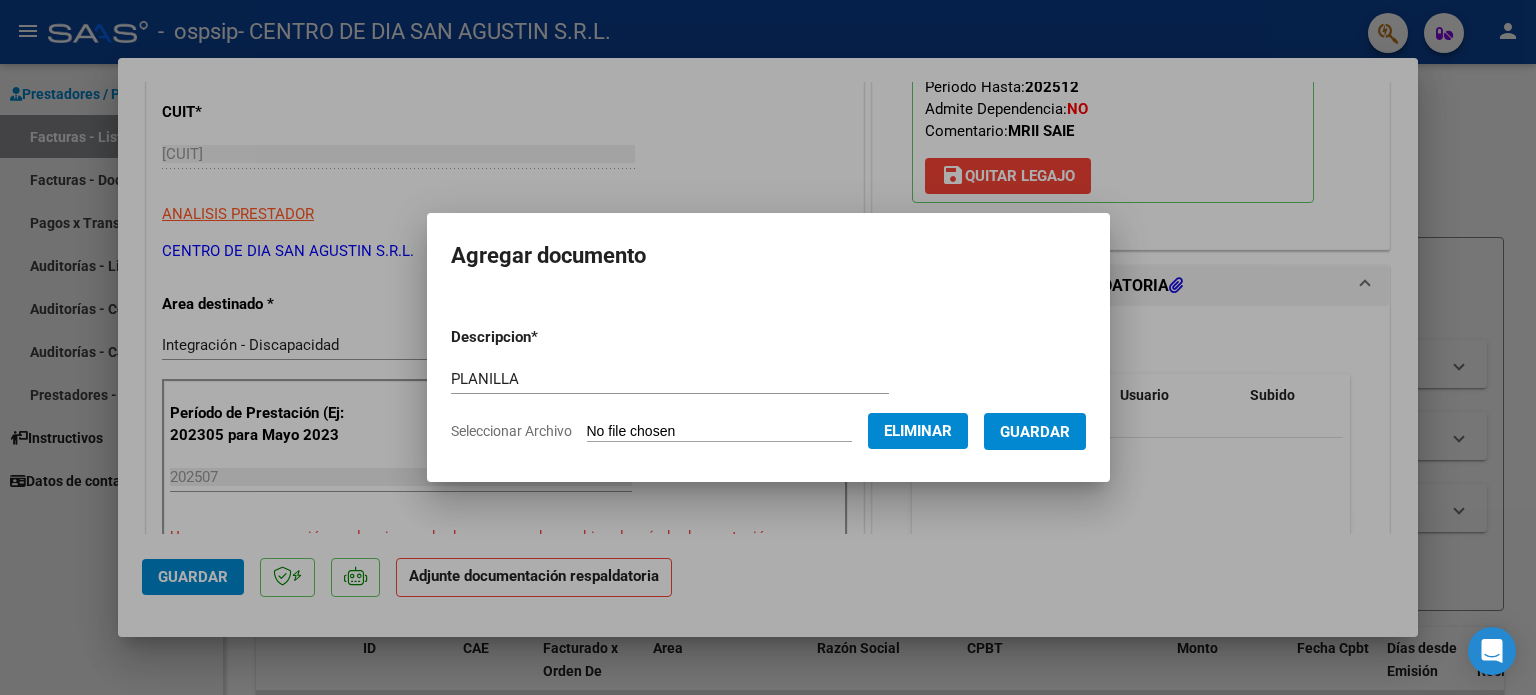 click on "Guardar" at bounding box center (1035, 432) 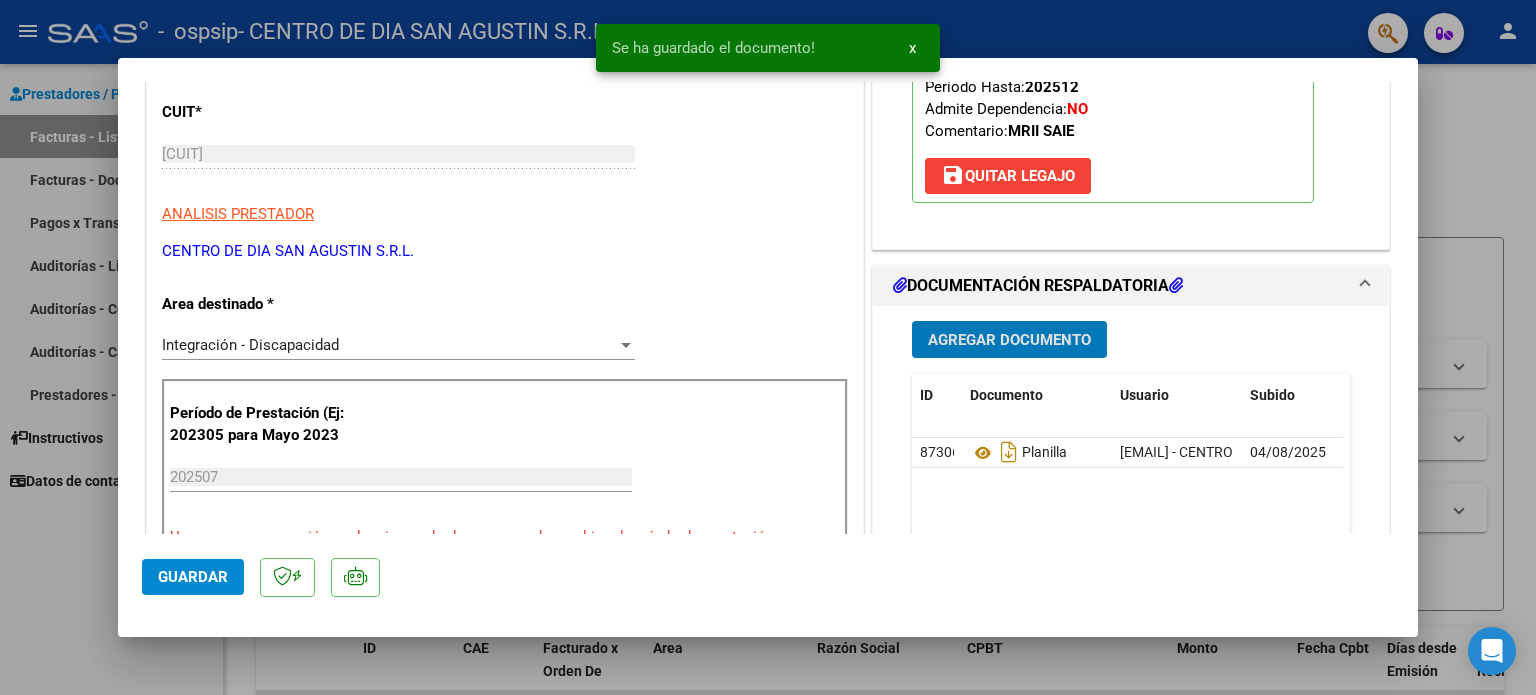 click on "Agregar Documento" at bounding box center [1009, 340] 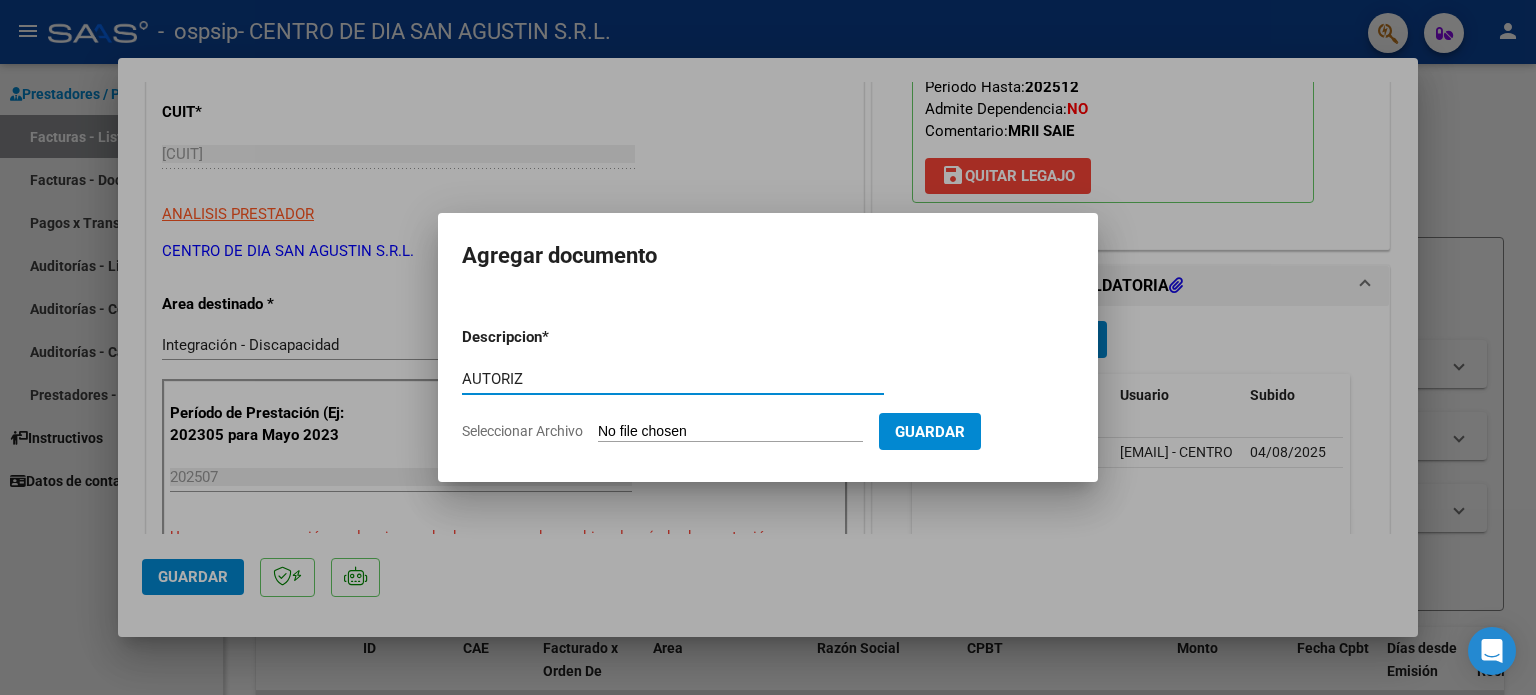type on "AUTORIZ" 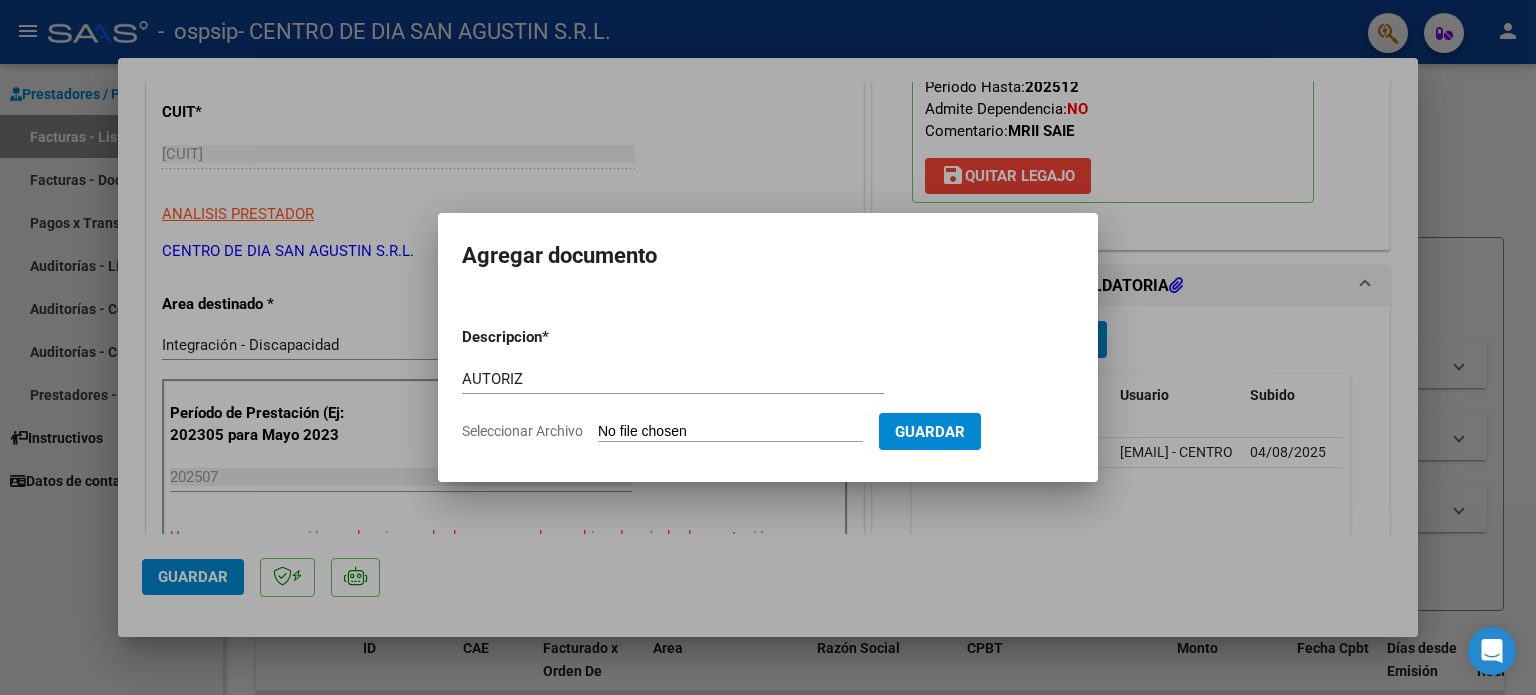 click on "Seleccionar Archivo" at bounding box center (730, 432) 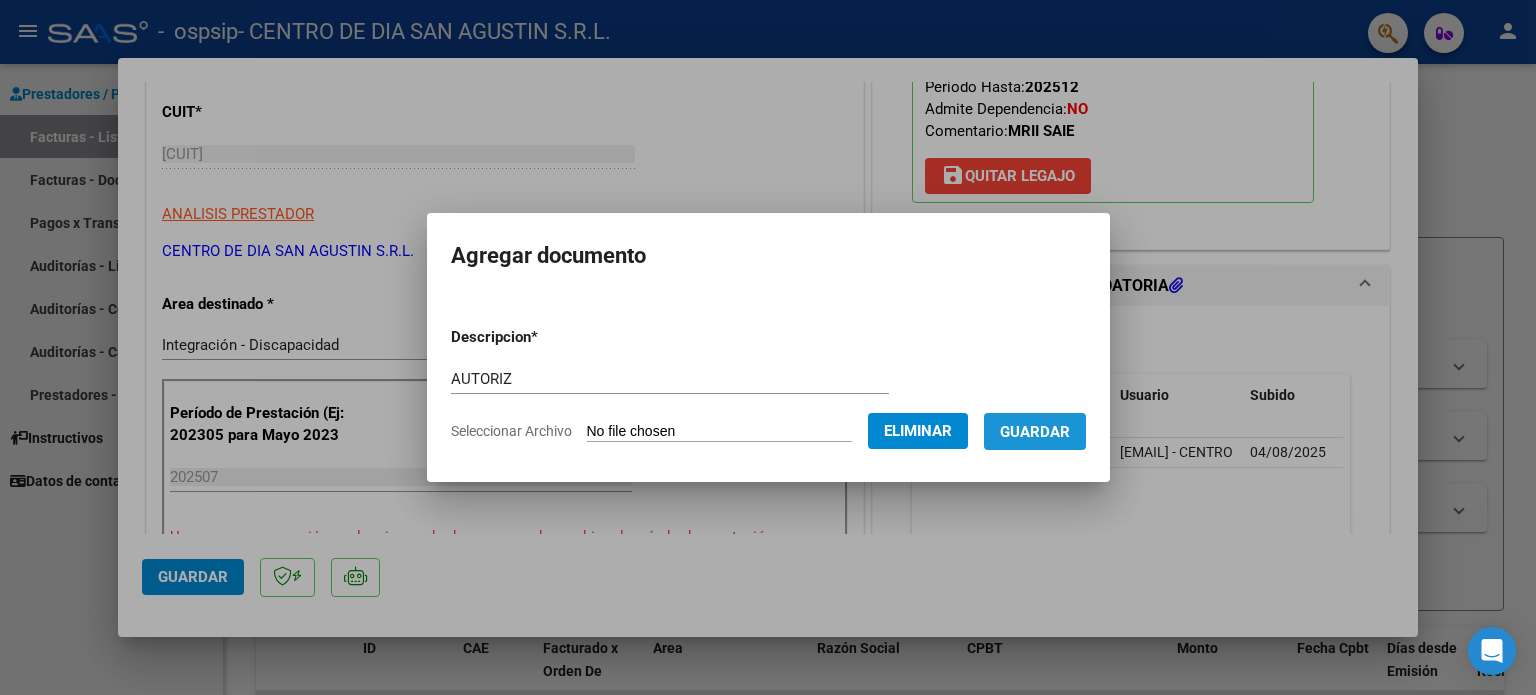 click on "Guardar" at bounding box center (1035, 432) 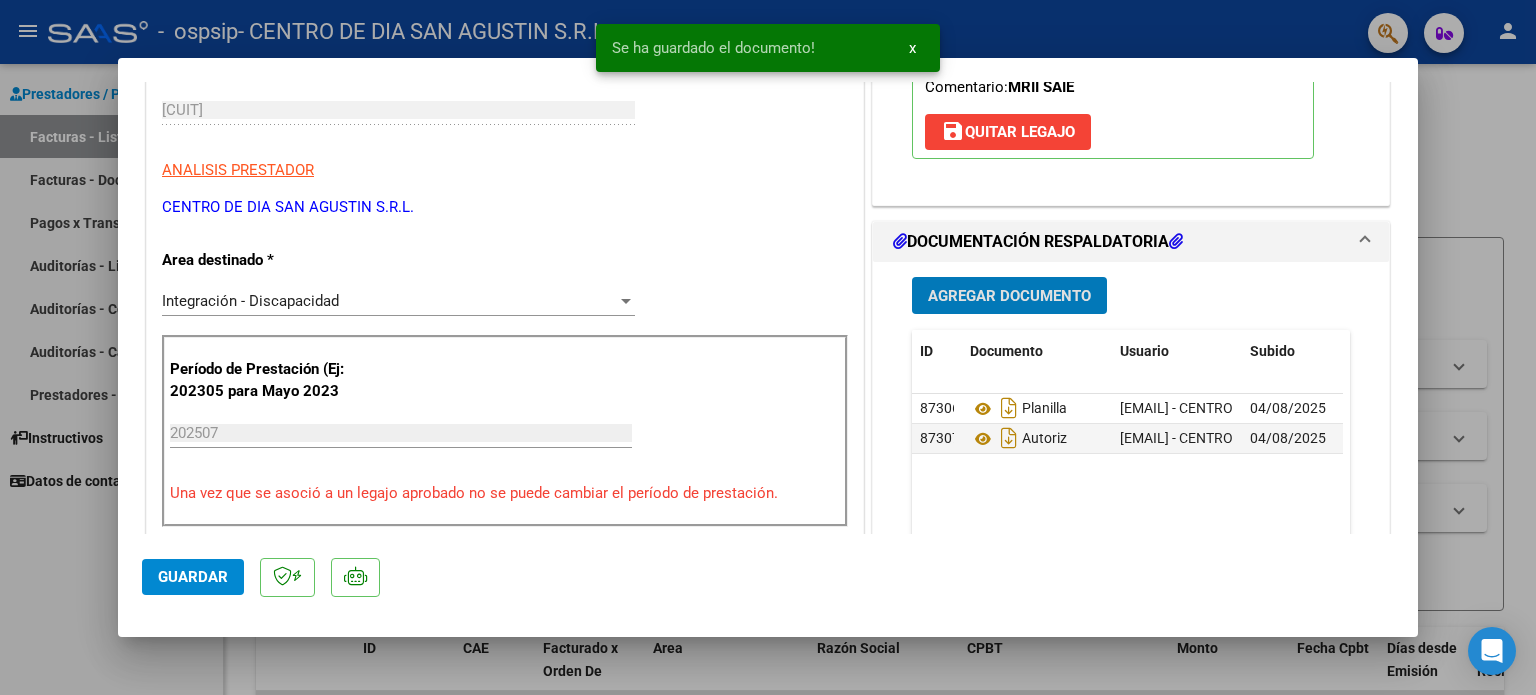 scroll, scrollTop: 400, scrollLeft: 0, axis: vertical 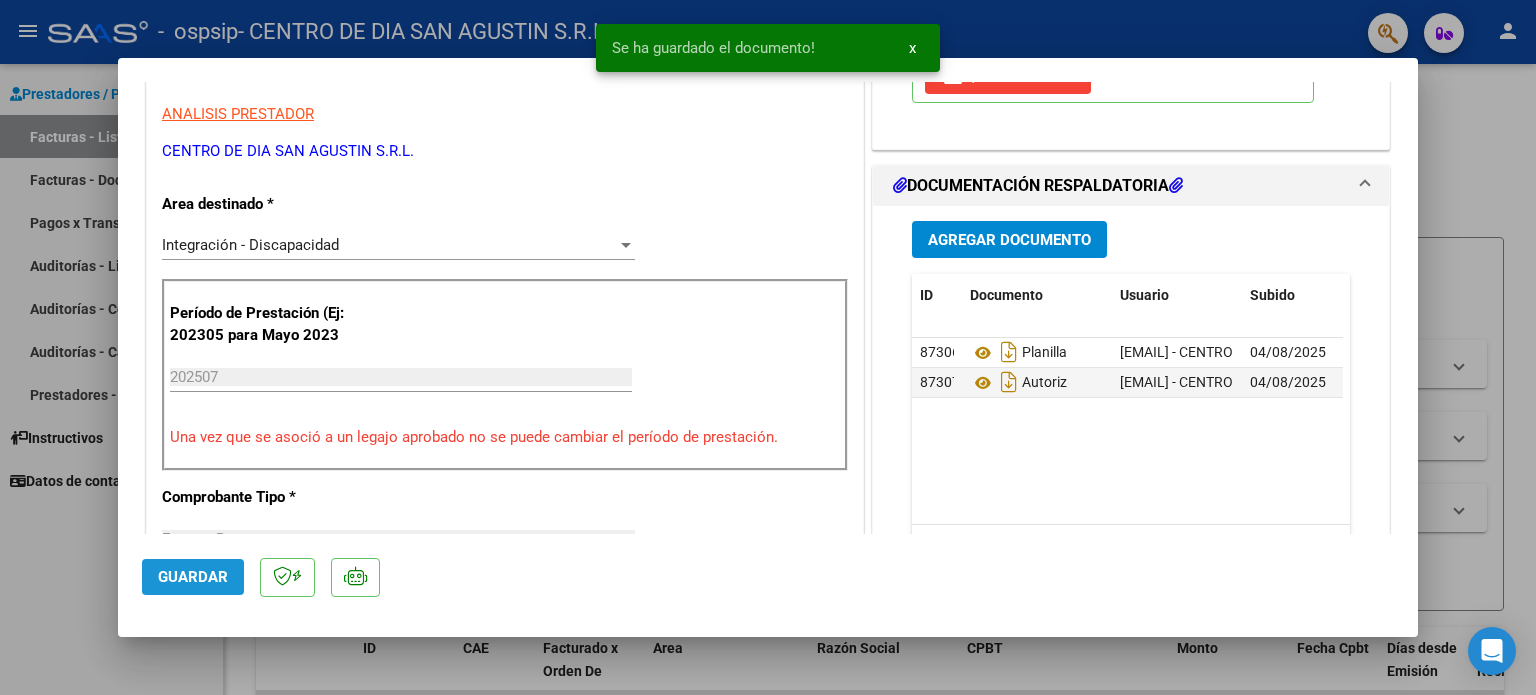 click on "Guardar" 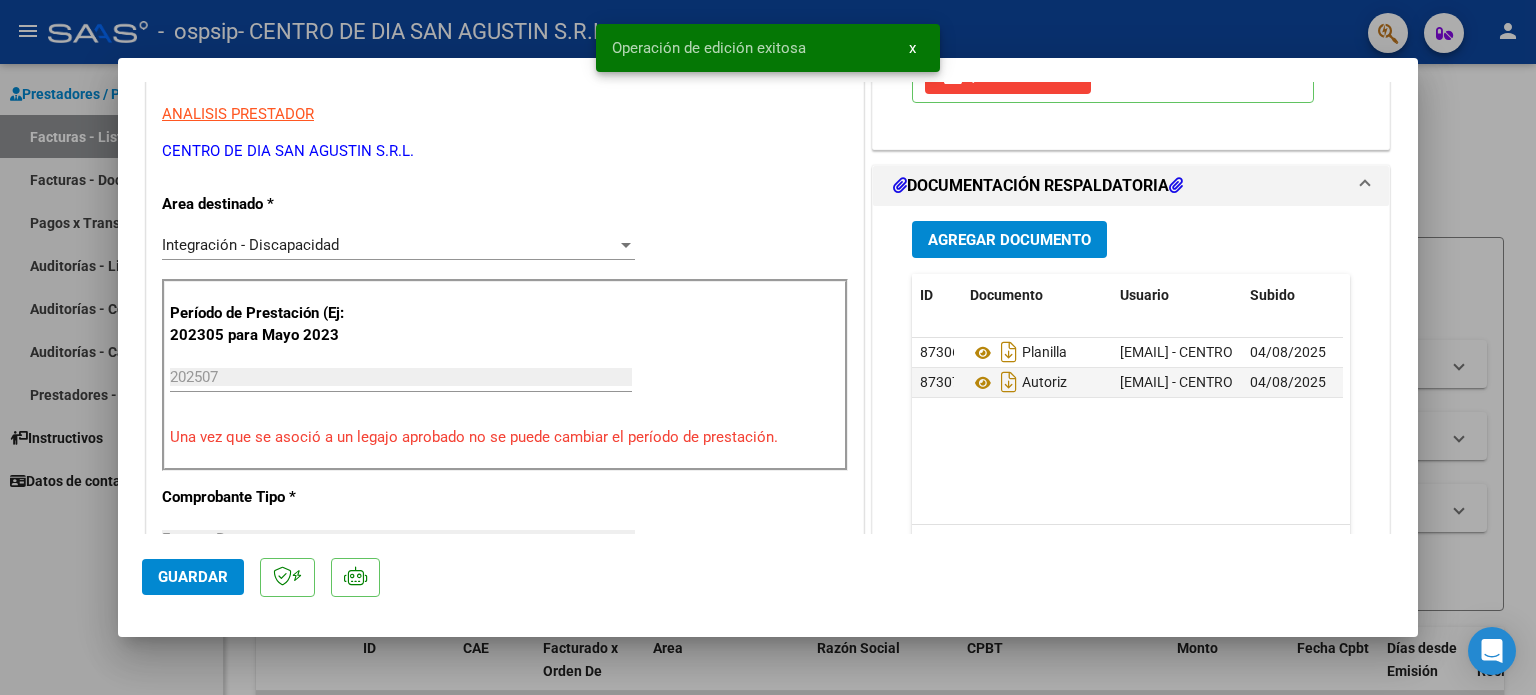 click at bounding box center (768, 347) 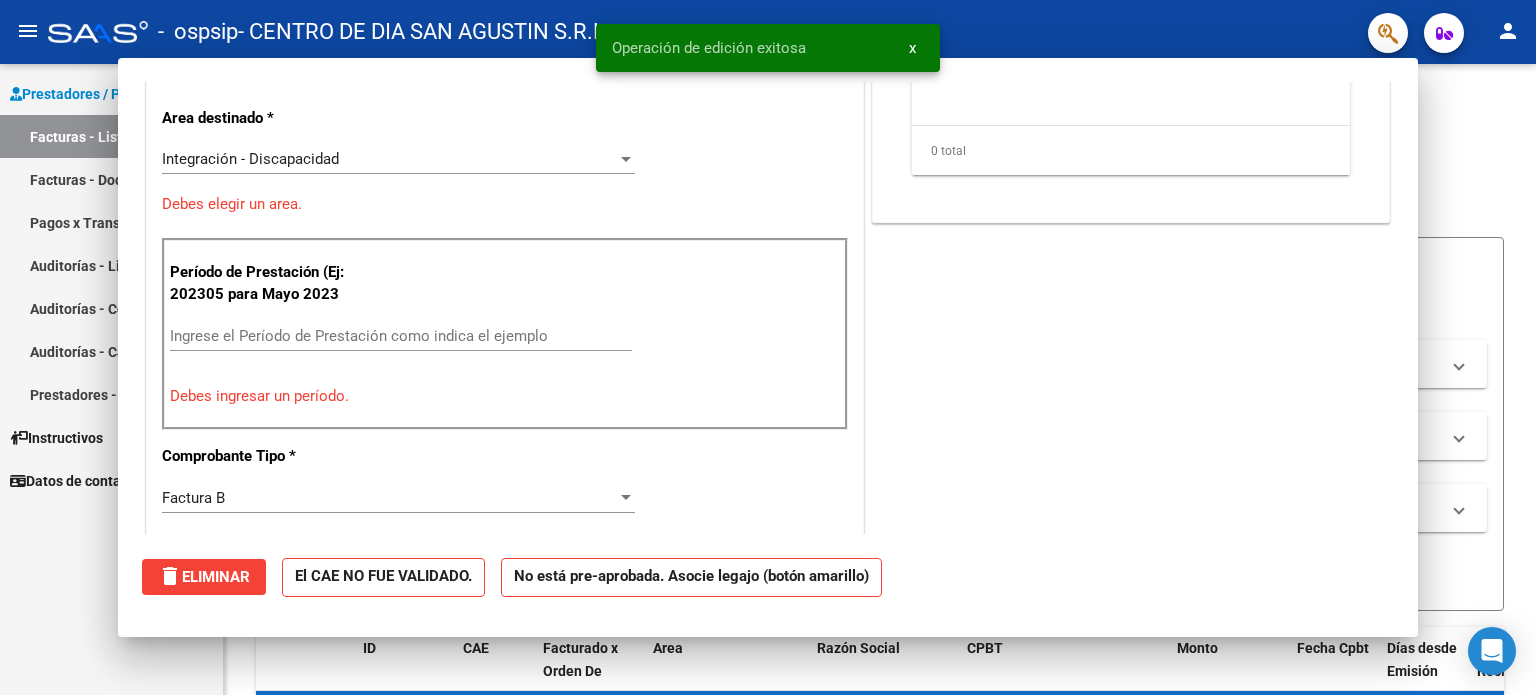 scroll, scrollTop: 339, scrollLeft: 0, axis: vertical 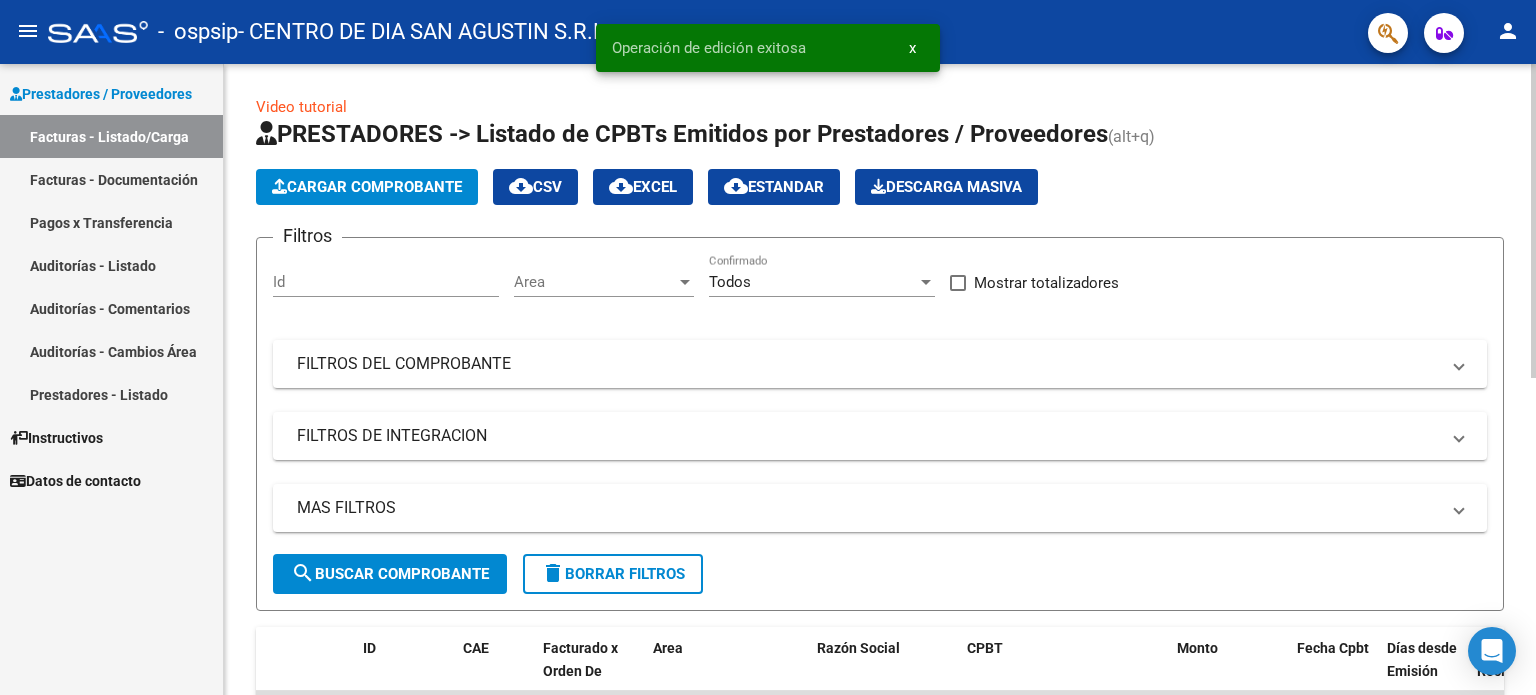 click on "Cargar Comprobante" 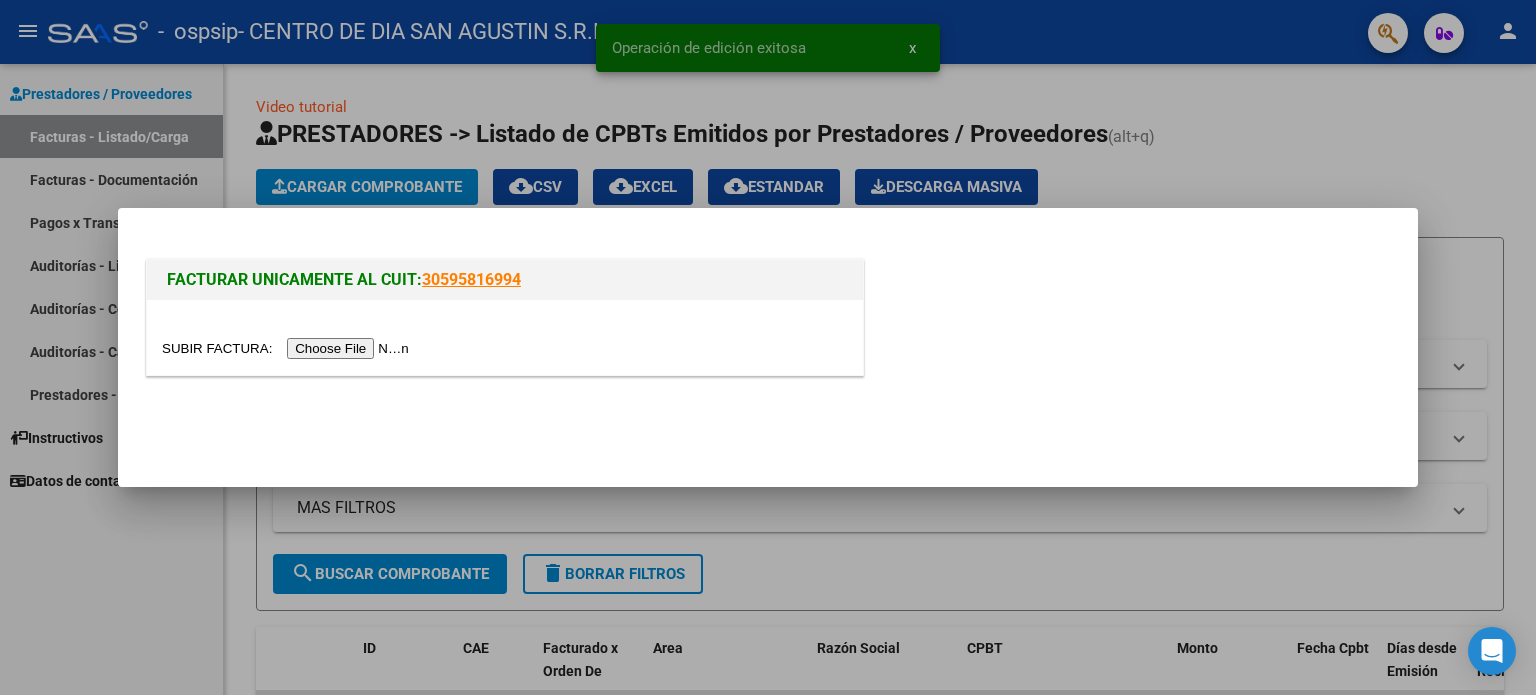 click at bounding box center [288, 348] 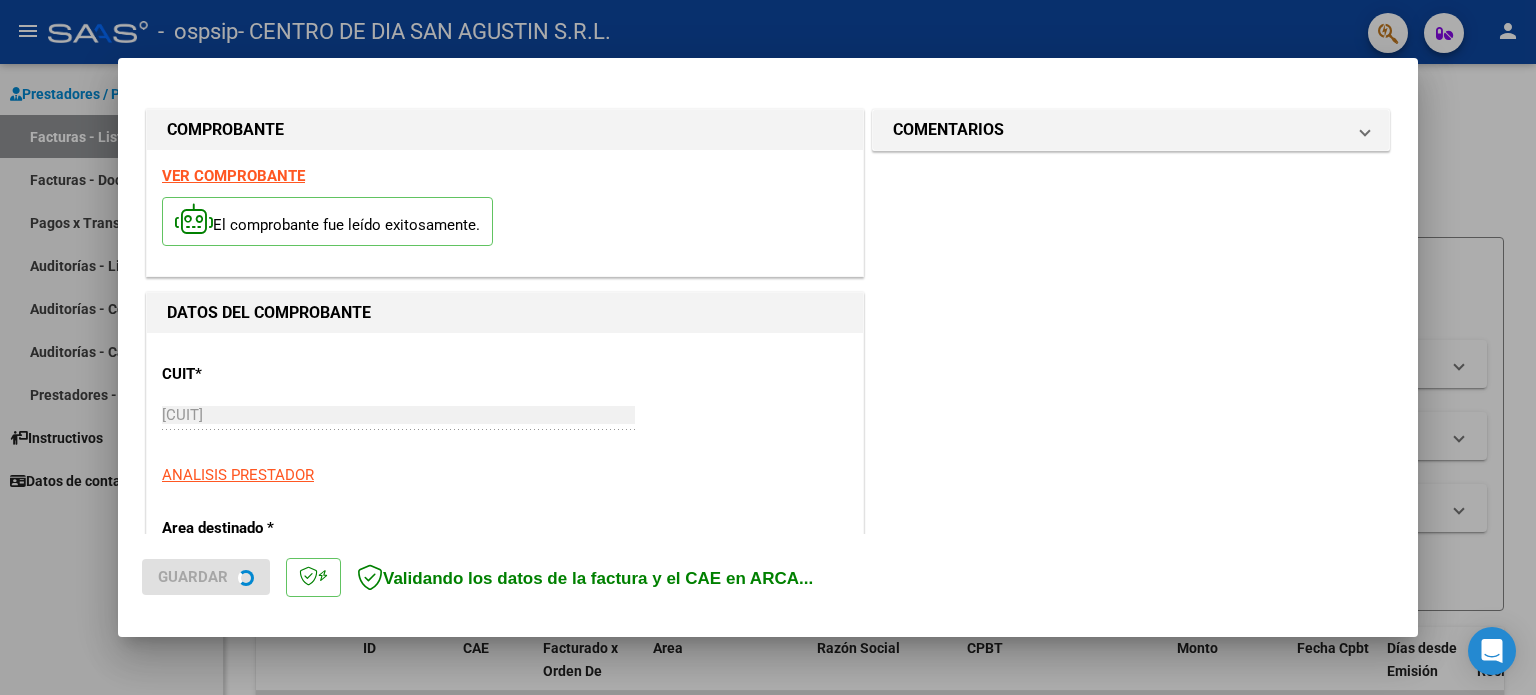 click on "COMPROBANTE VER COMPROBANTE          El comprobante fue leído exitosamente." at bounding box center [505, 193] 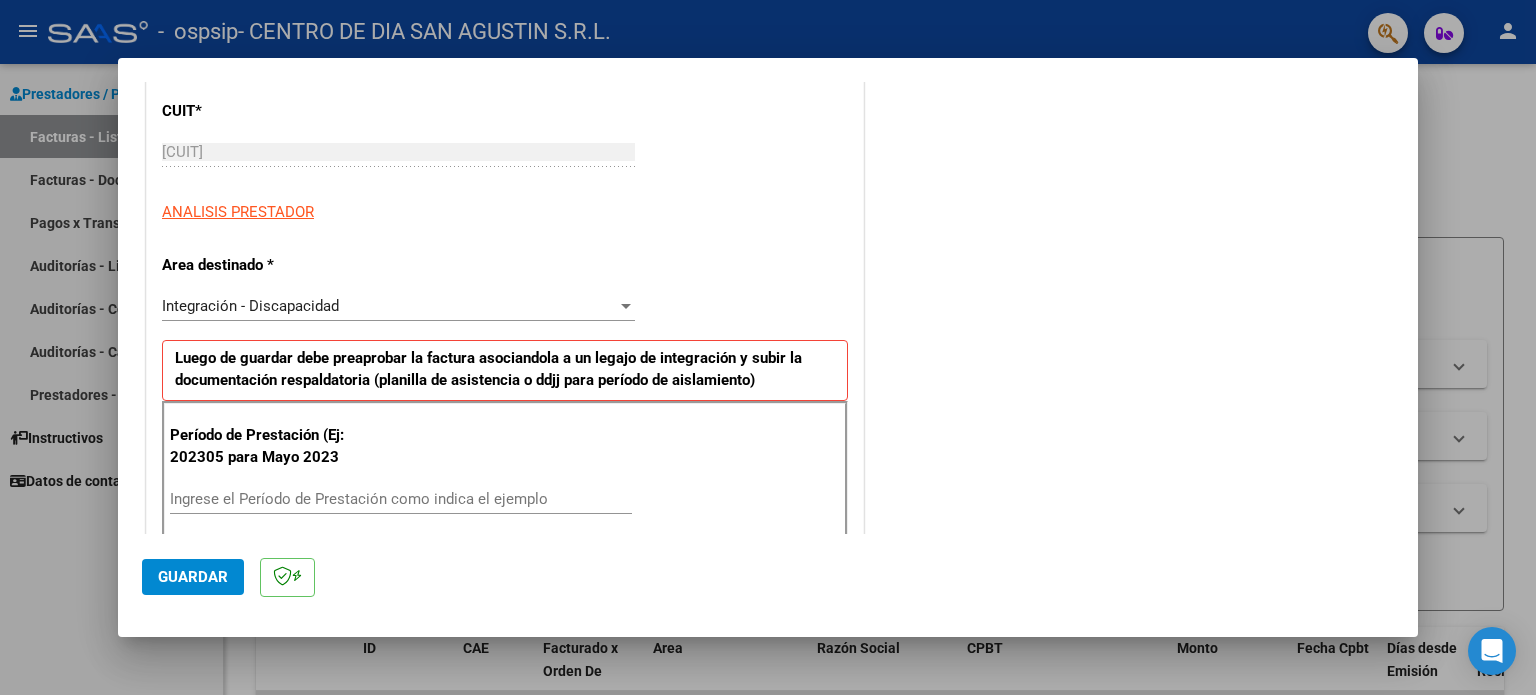scroll, scrollTop: 300, scrollLeft: 0, axis: vertical 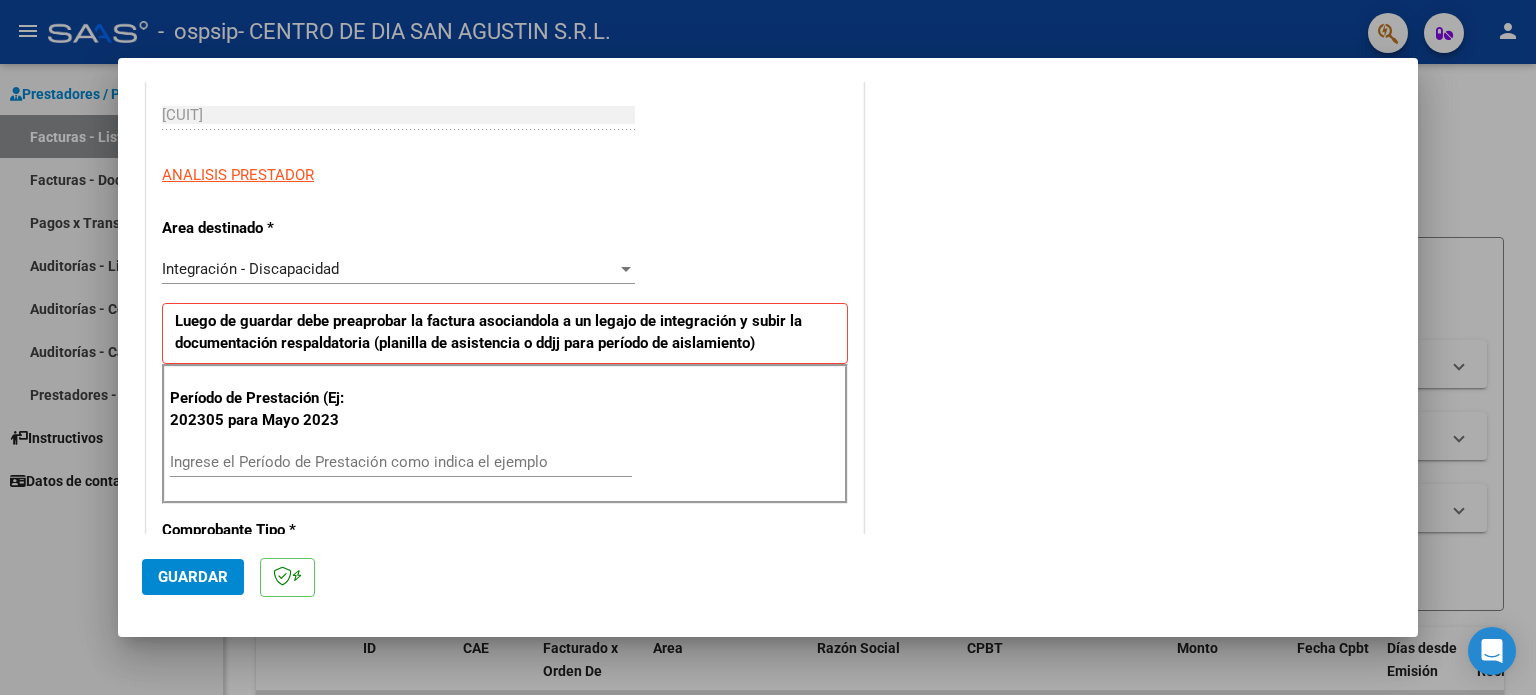 click on "Ingrese el Período de Prestación como indica el ejemplo" at bounding box center [401, 462] 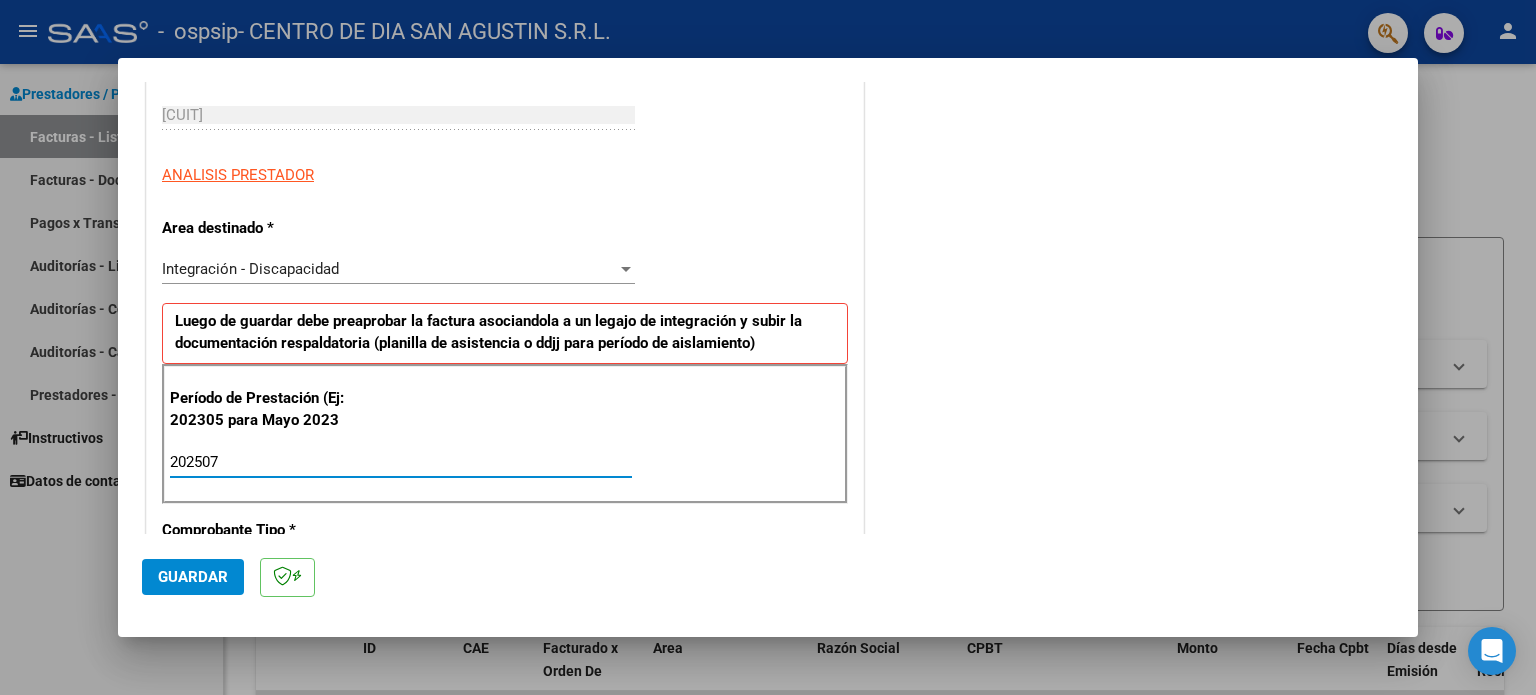 type on "202507" 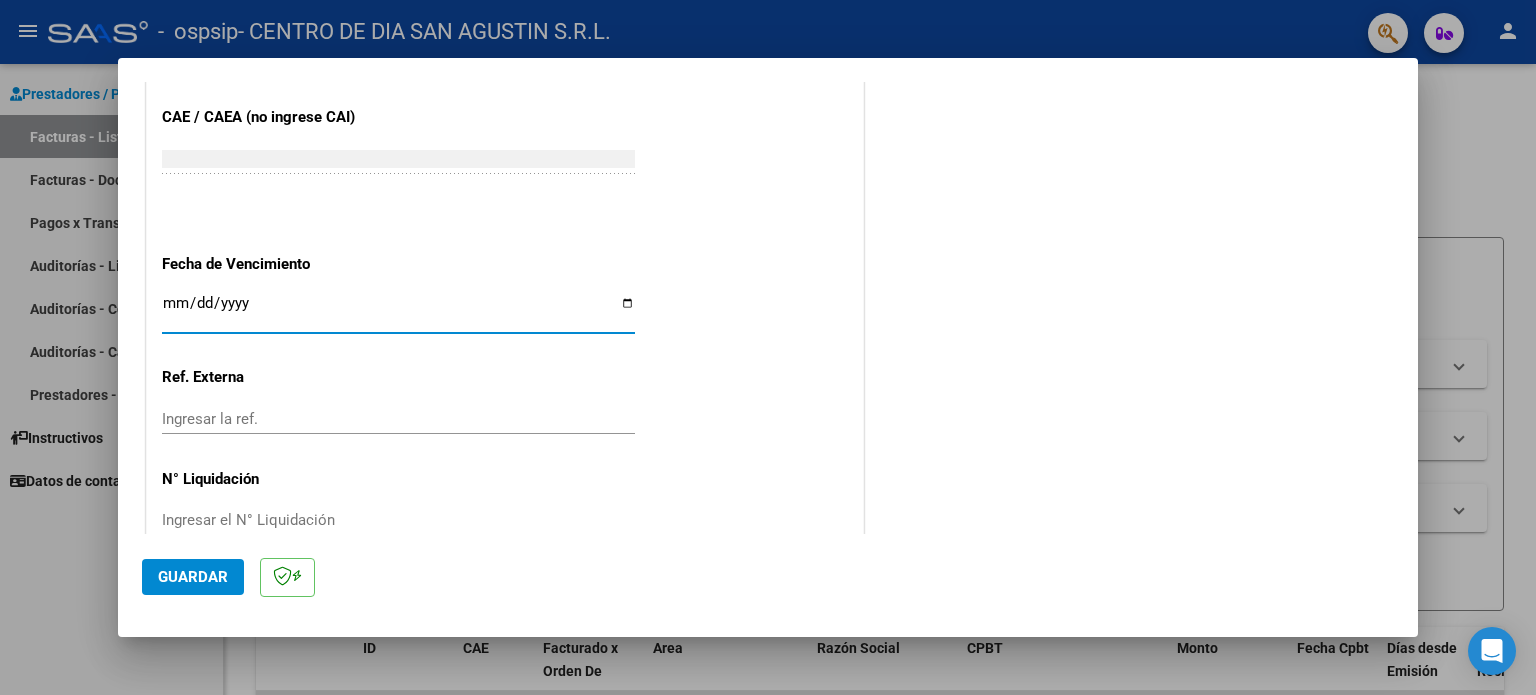 click on "Guardar" 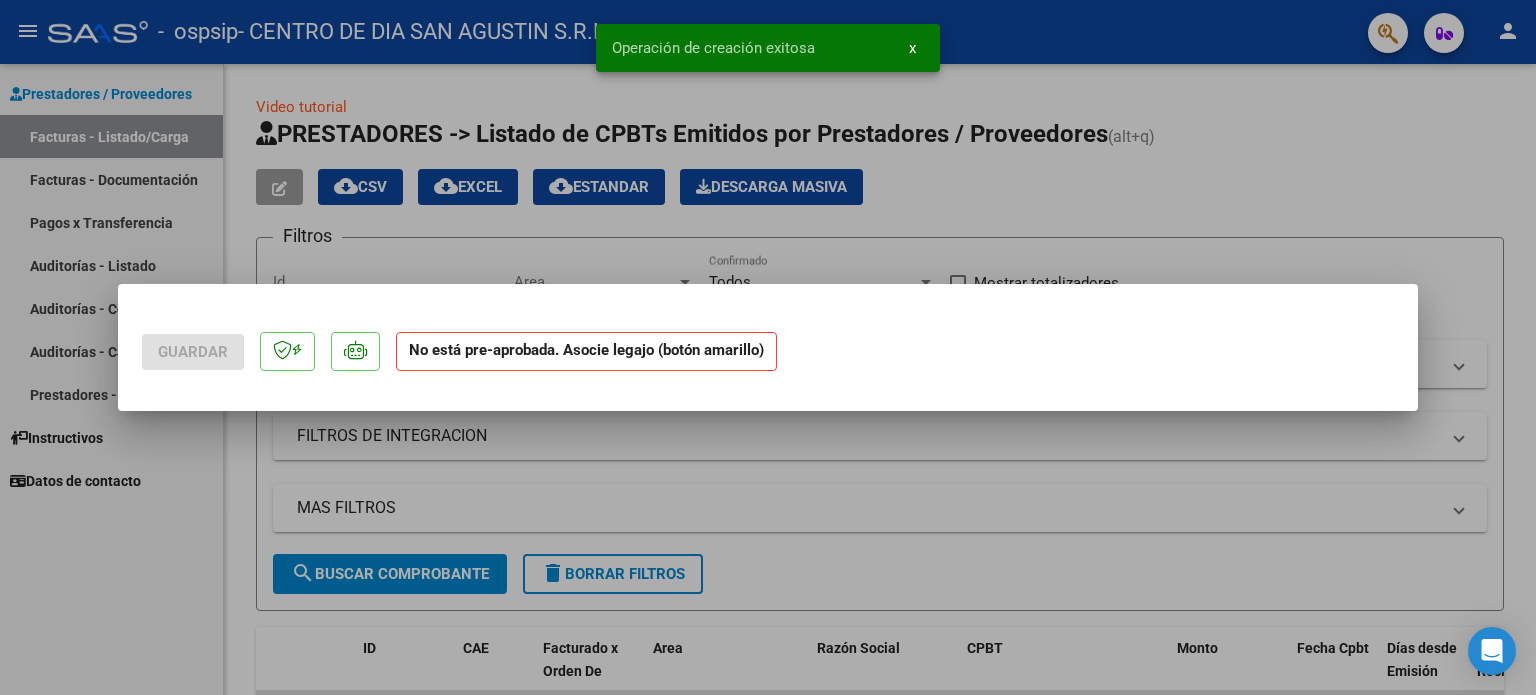 scroll, scrollTop: 0, scrollLeft: 0, axis: both 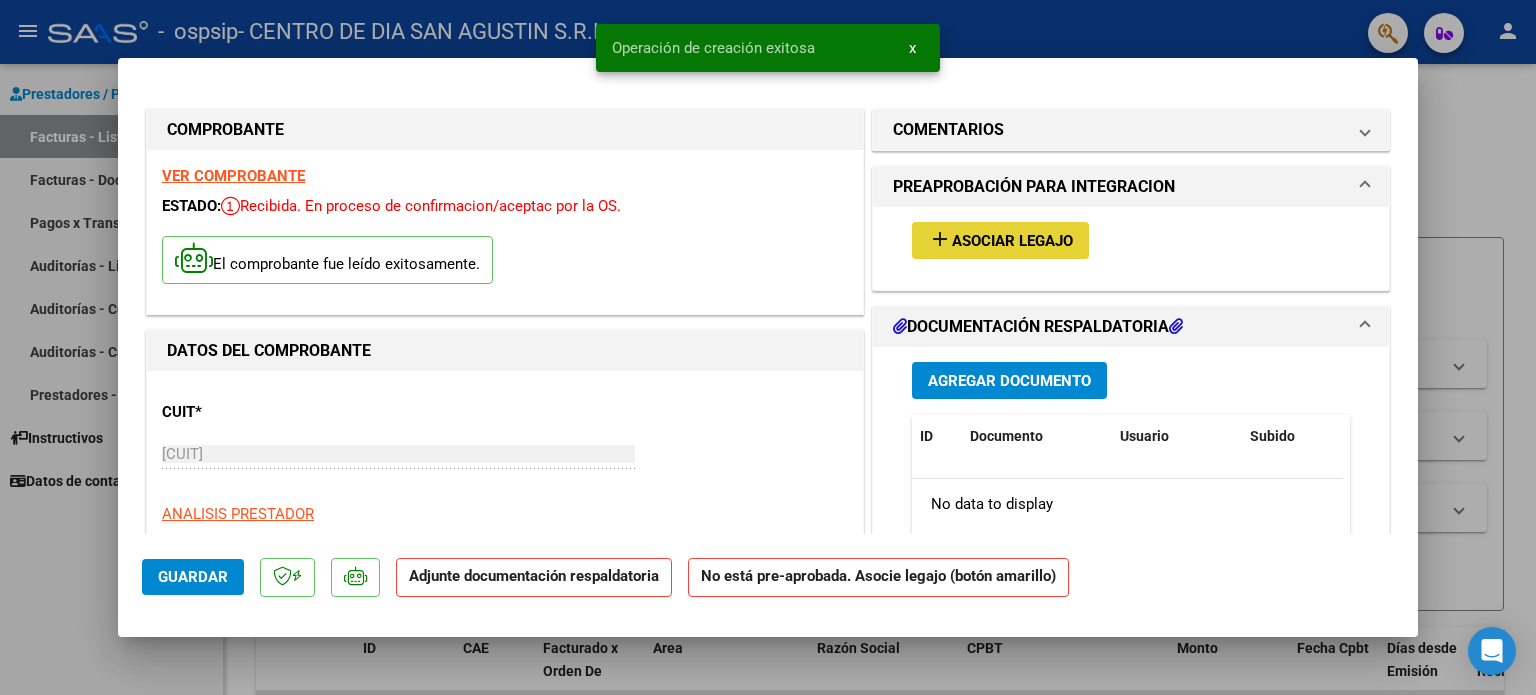 click on "Asociar Legajo" at bounding box center (1012, 241) 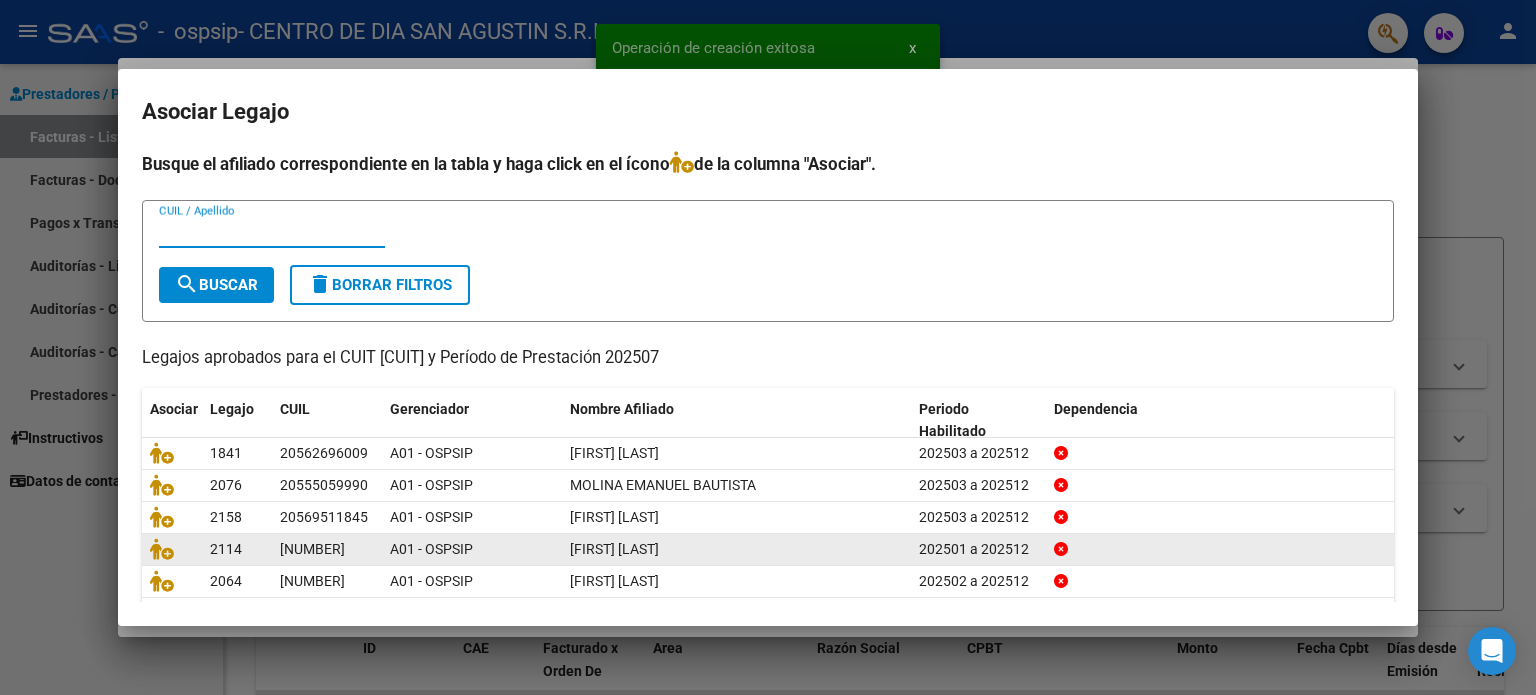 scroll, scrollTop: 67, scrollLeft: 0, axis: vertical 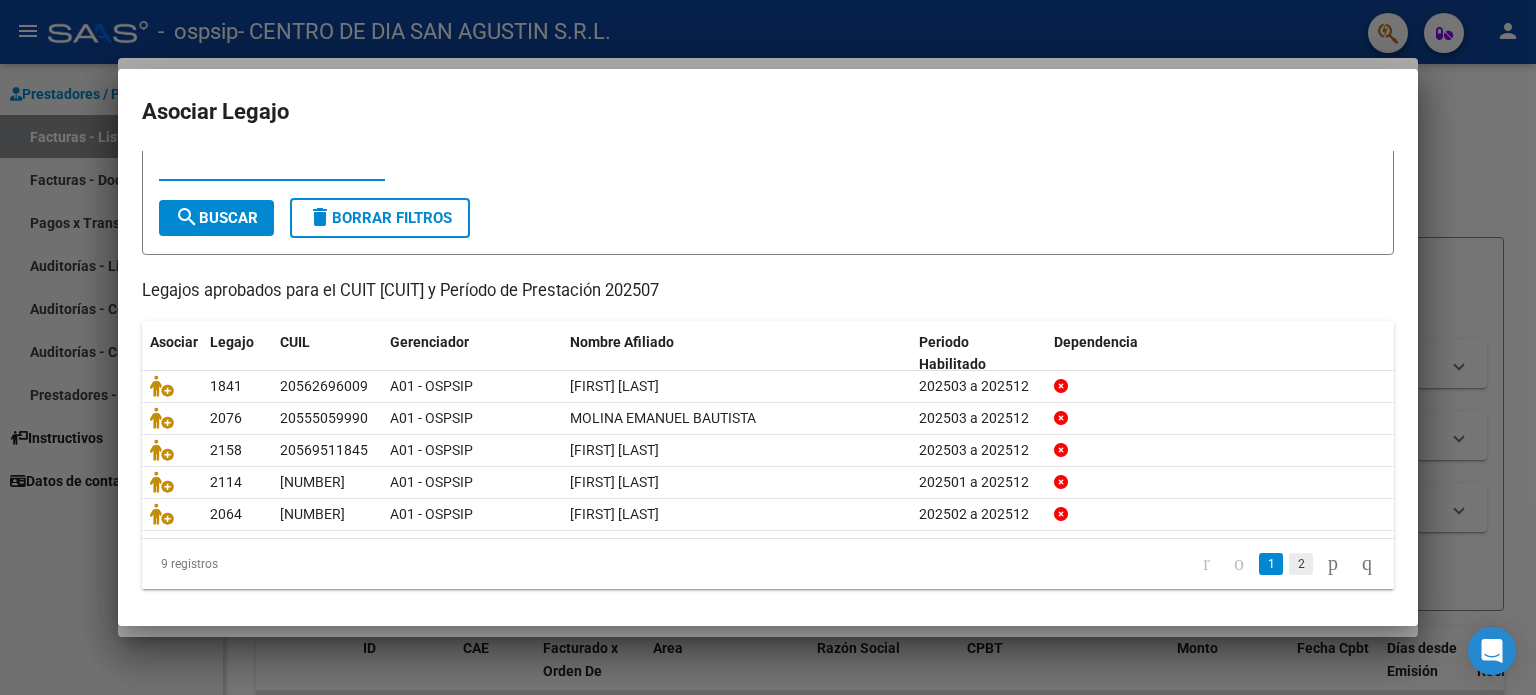 click on "2" 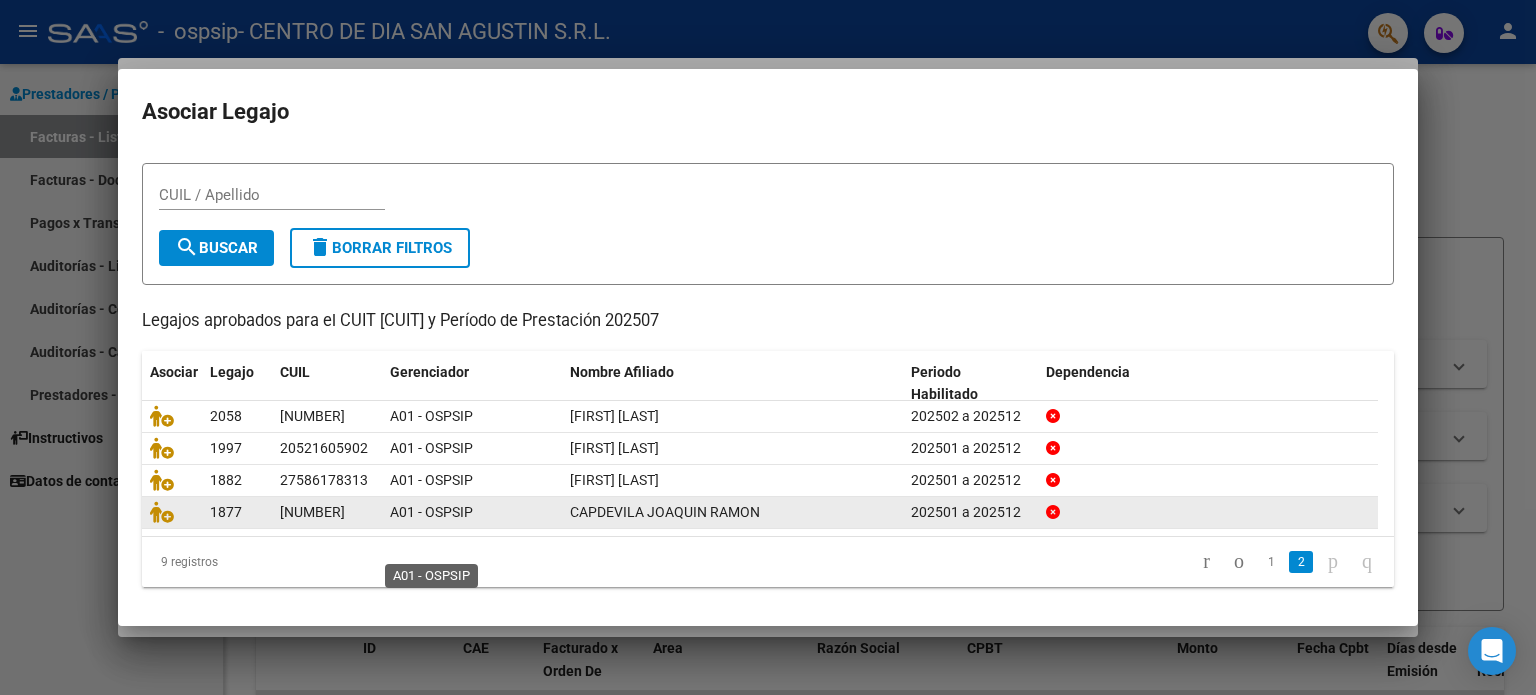 scroll, scrollTop: 35, scrollLeft: 0, axis: vertical 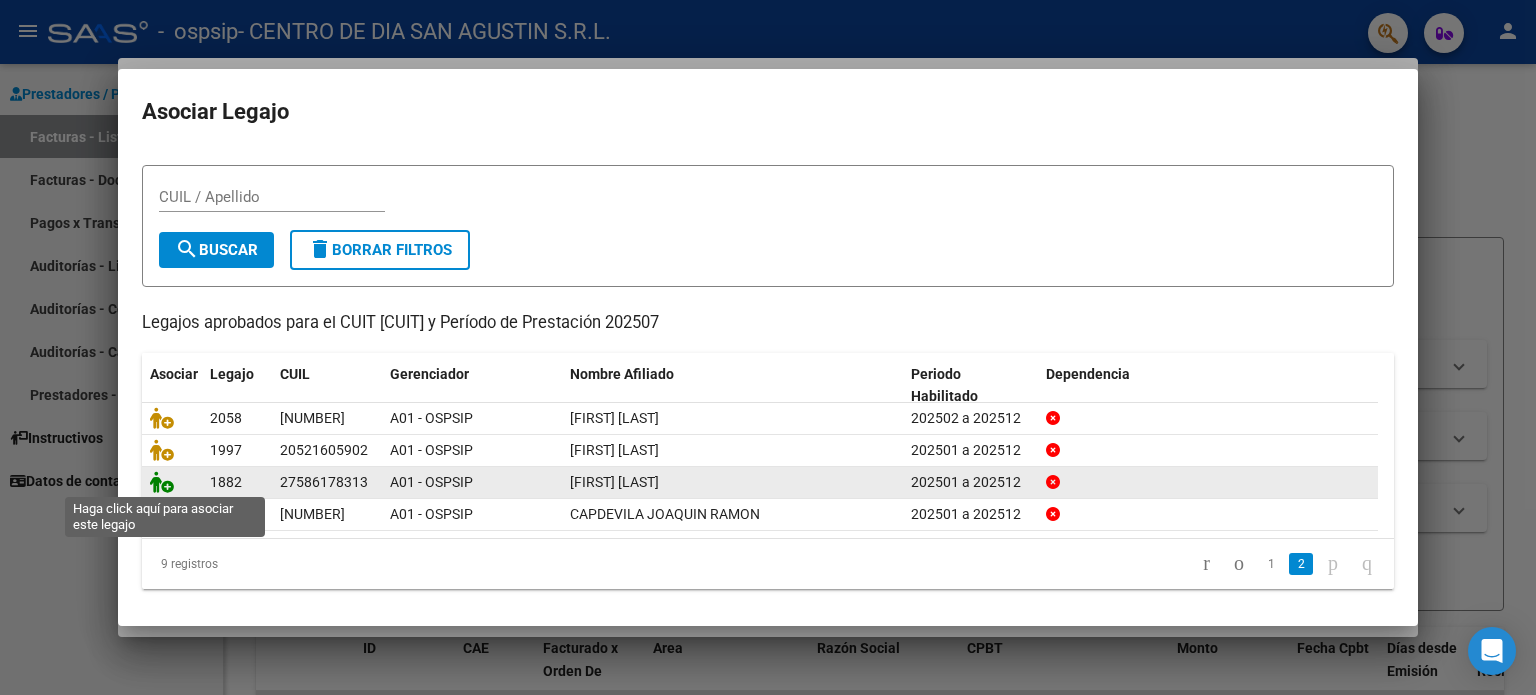 click 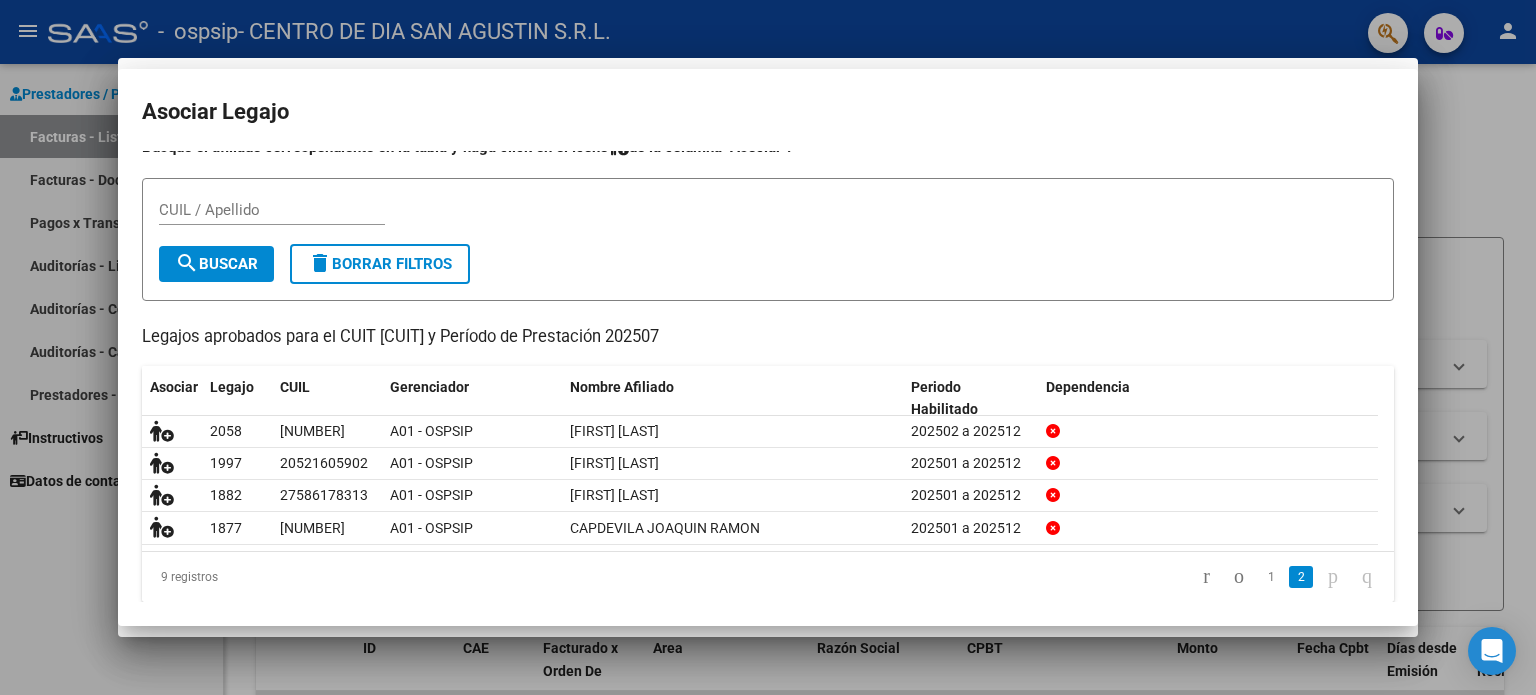 scroll, scrollTop: 0, scrollLeft: 0, axis: both 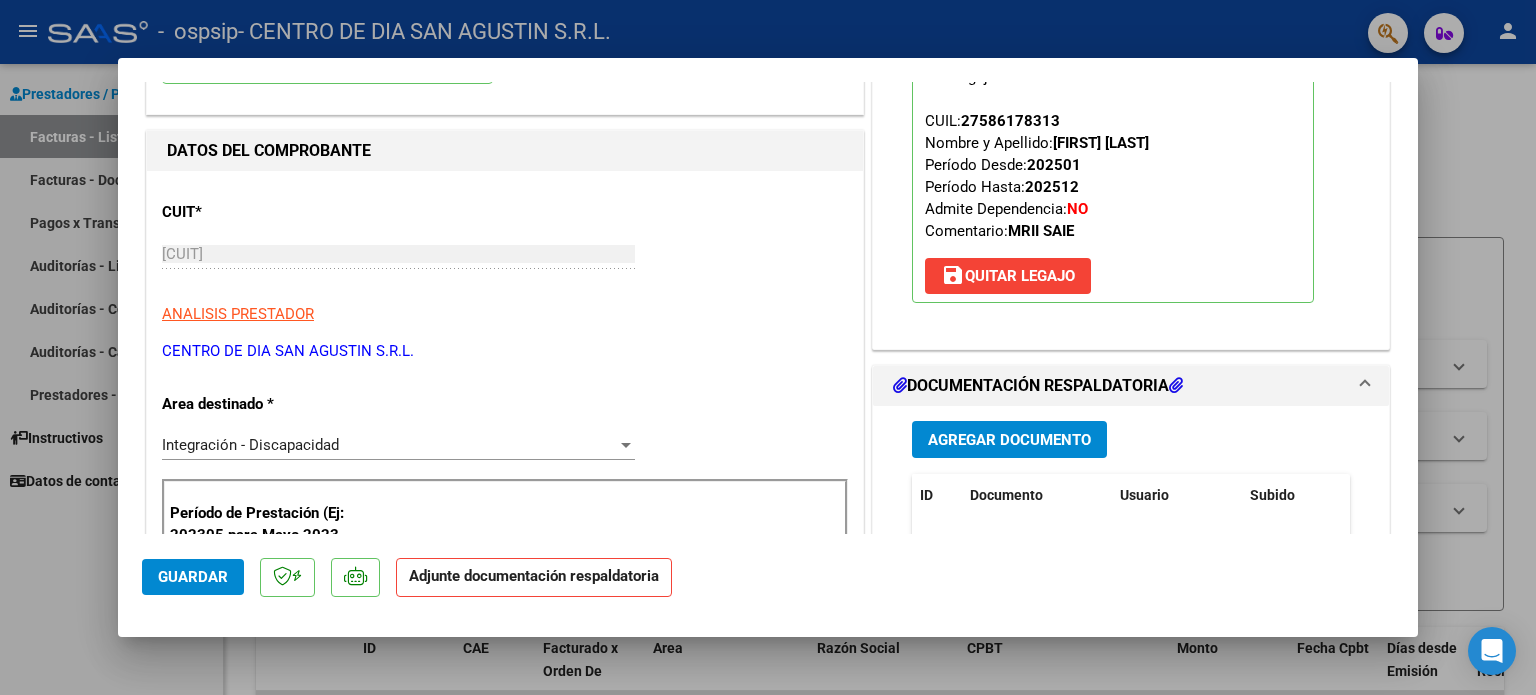 click on "Agregar Documento" at bounding box center [1009, 440] 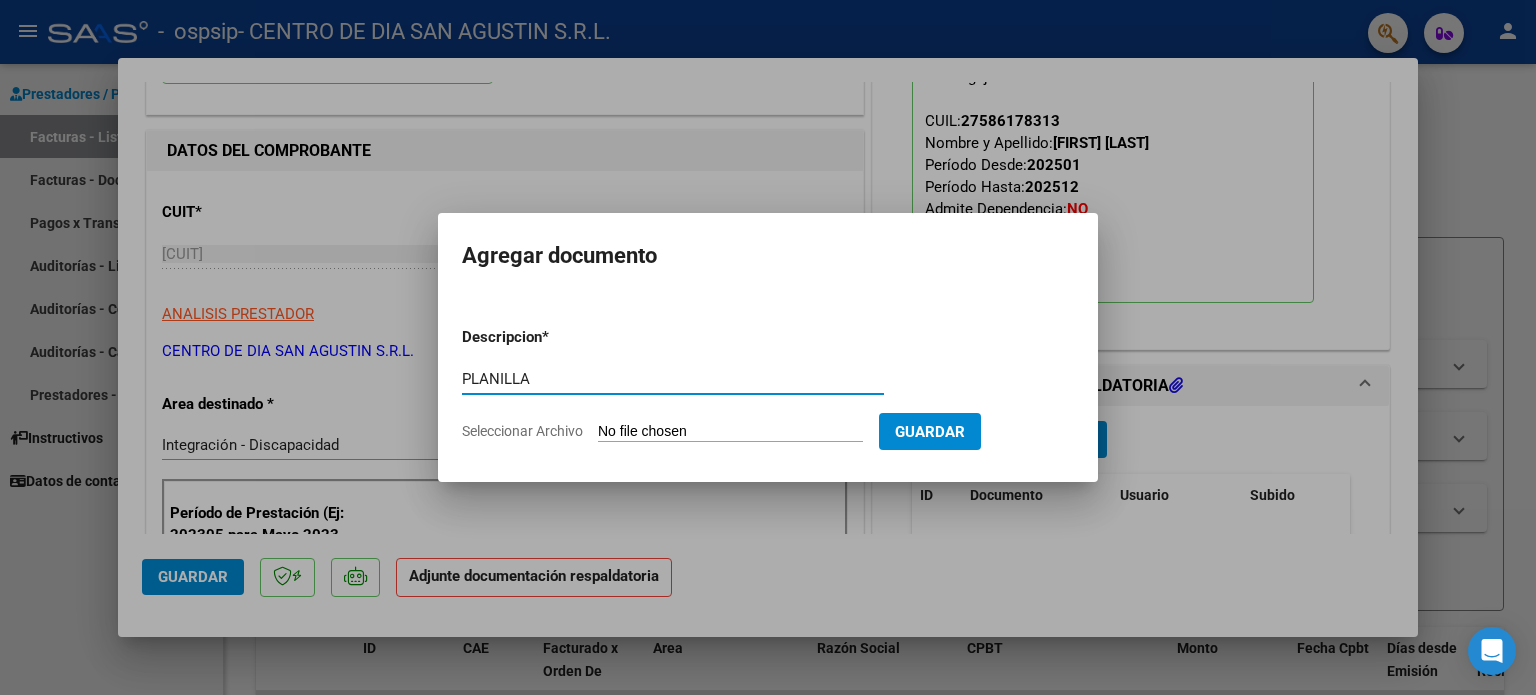 type on "PLANILLA" 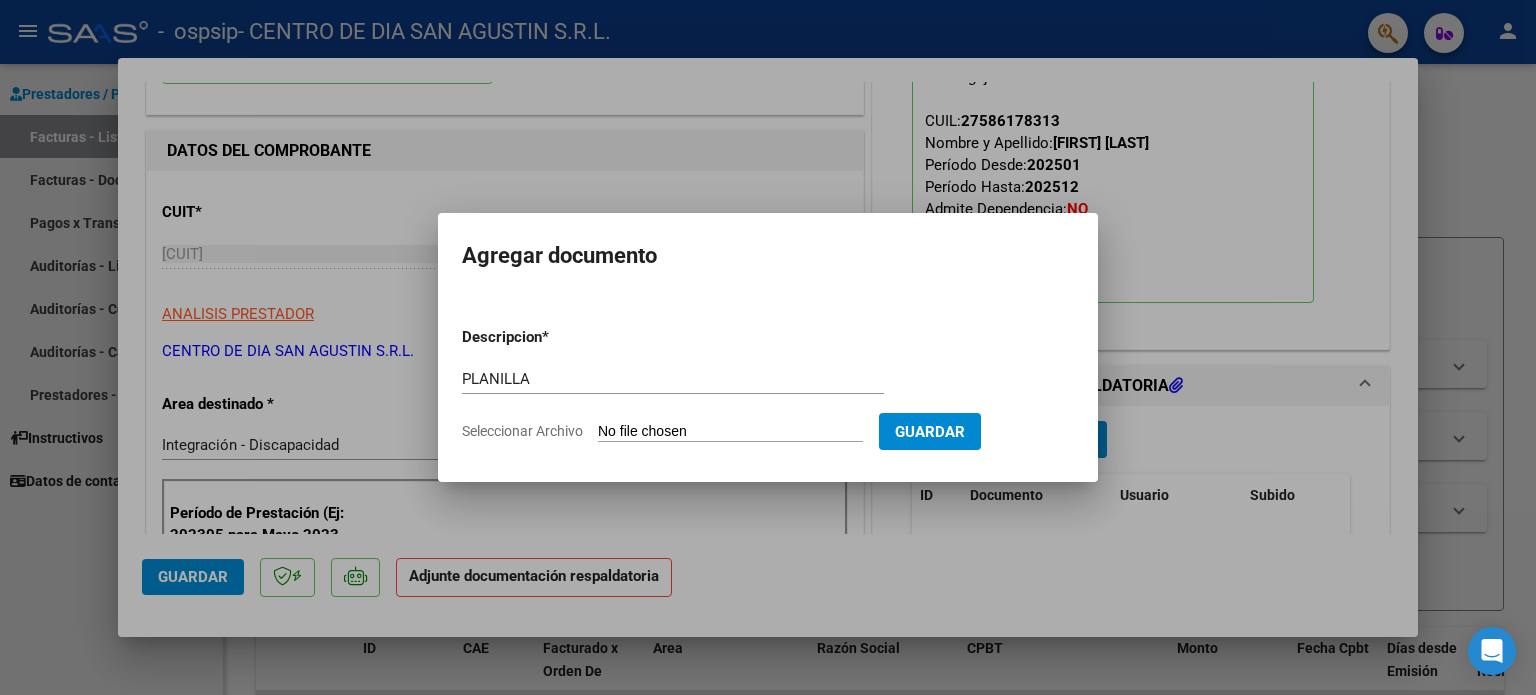 click on "Seleccionar Archivo" at bounding box center (730, 432) 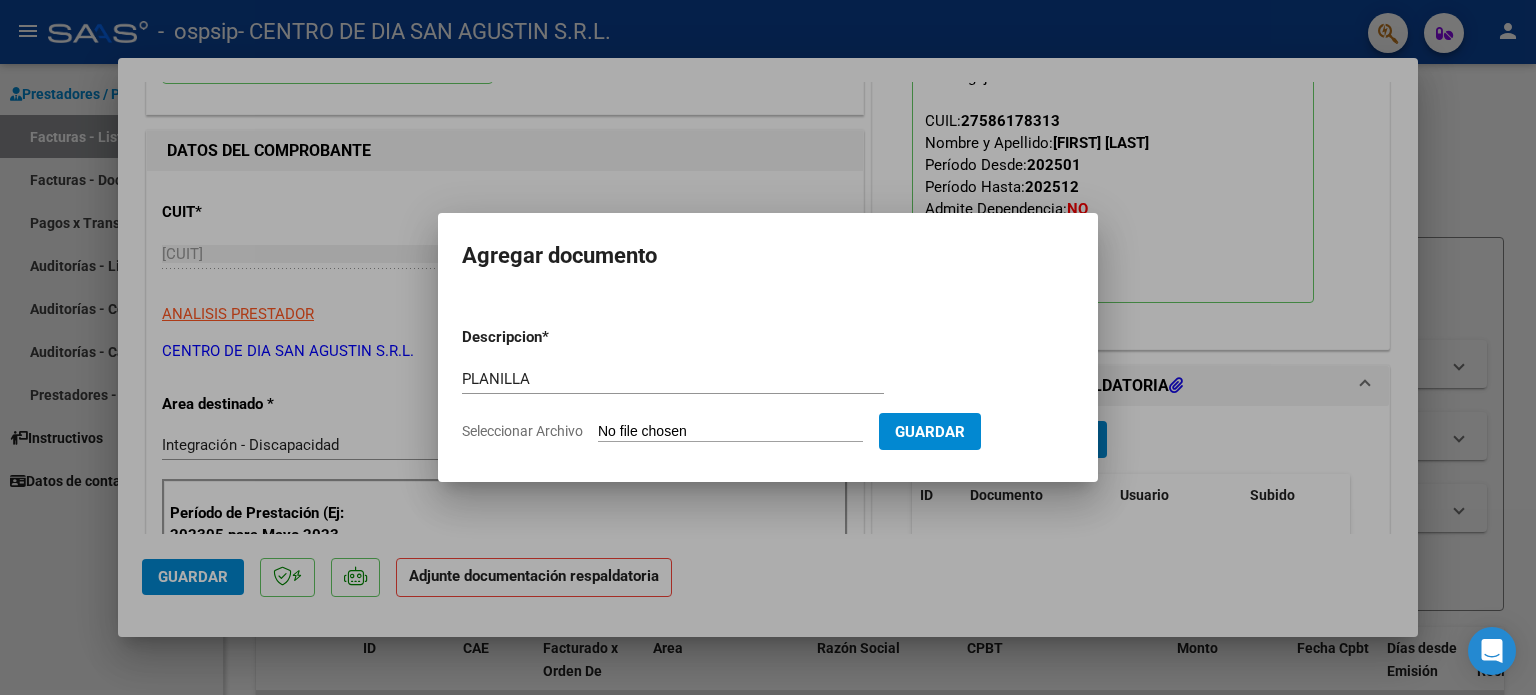 type on "C:\fakepath\Sosa Inara Kasandra - JULIO.pdf" 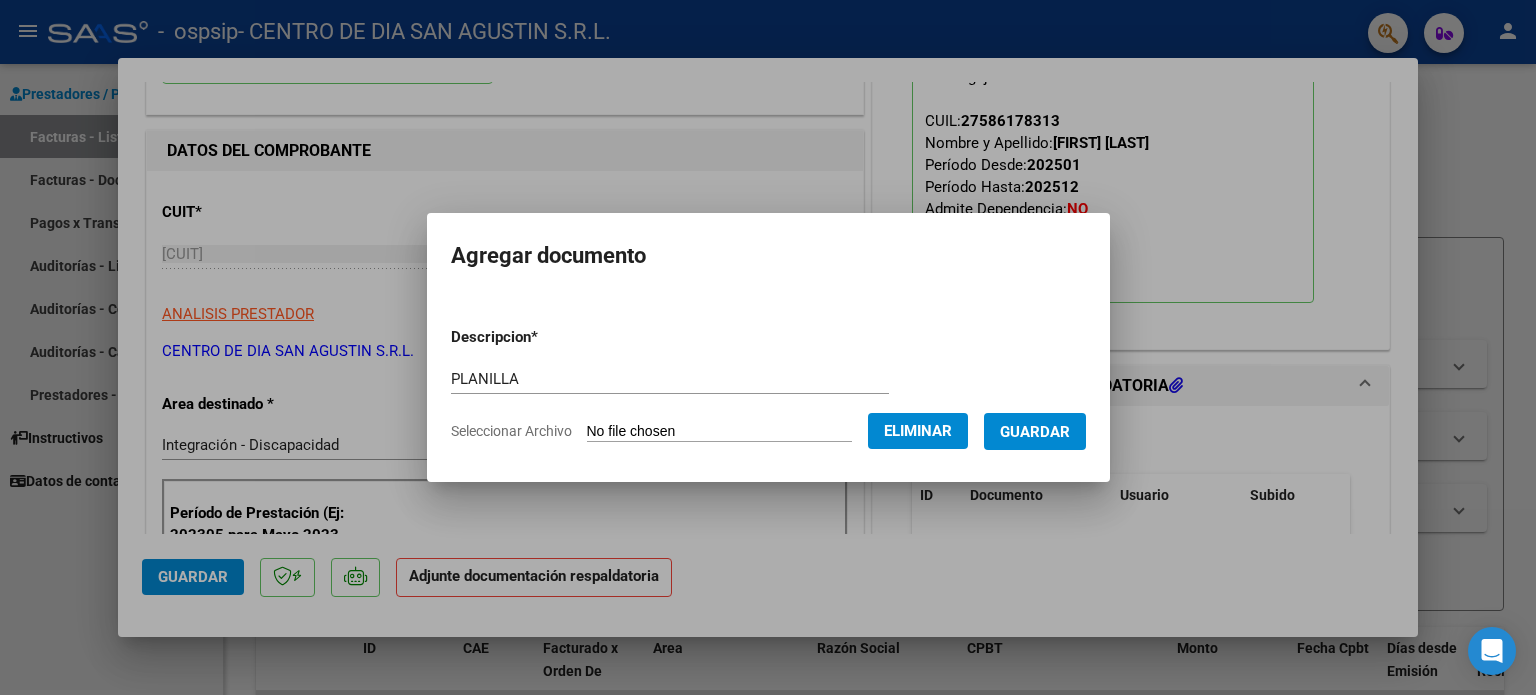 click on "Agregar documento" at bounding box center (768, 256) 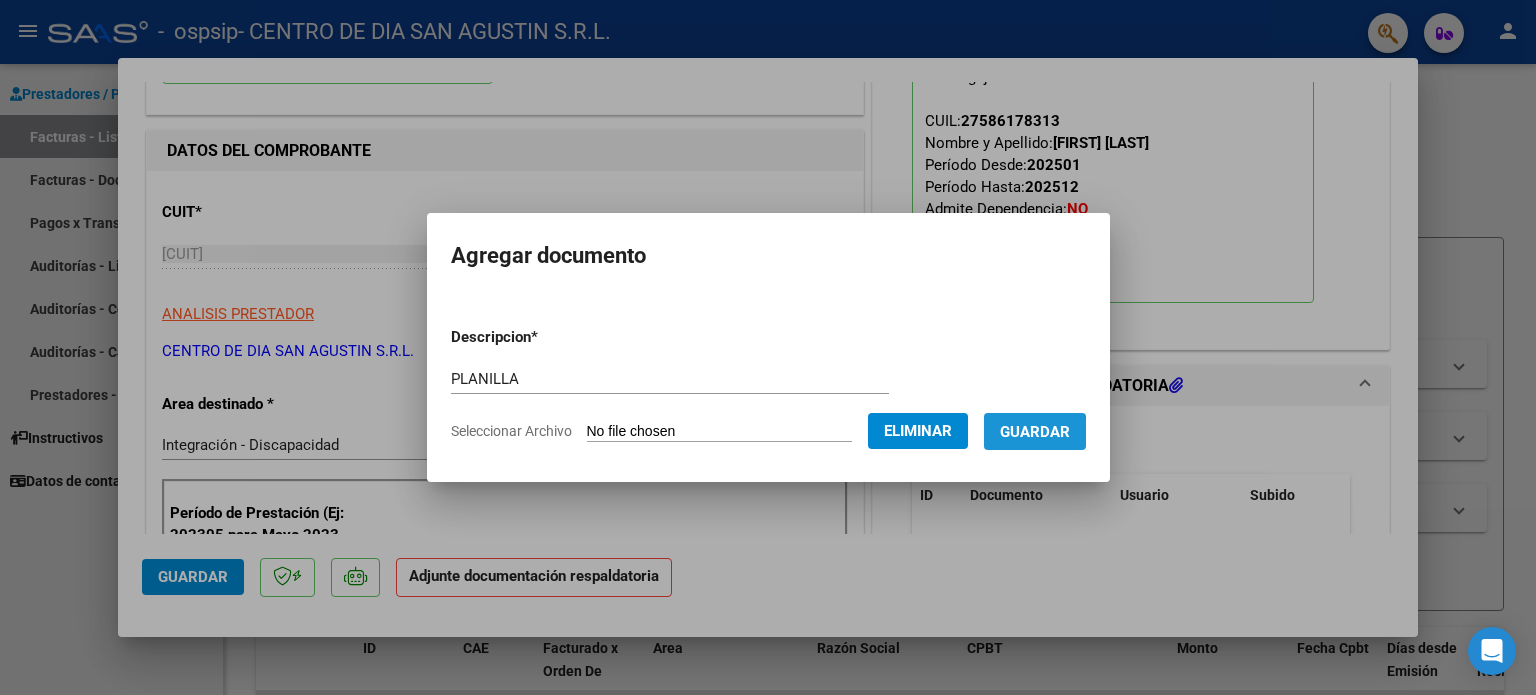 click on "Guardar" at bounding box center [1035, 432] 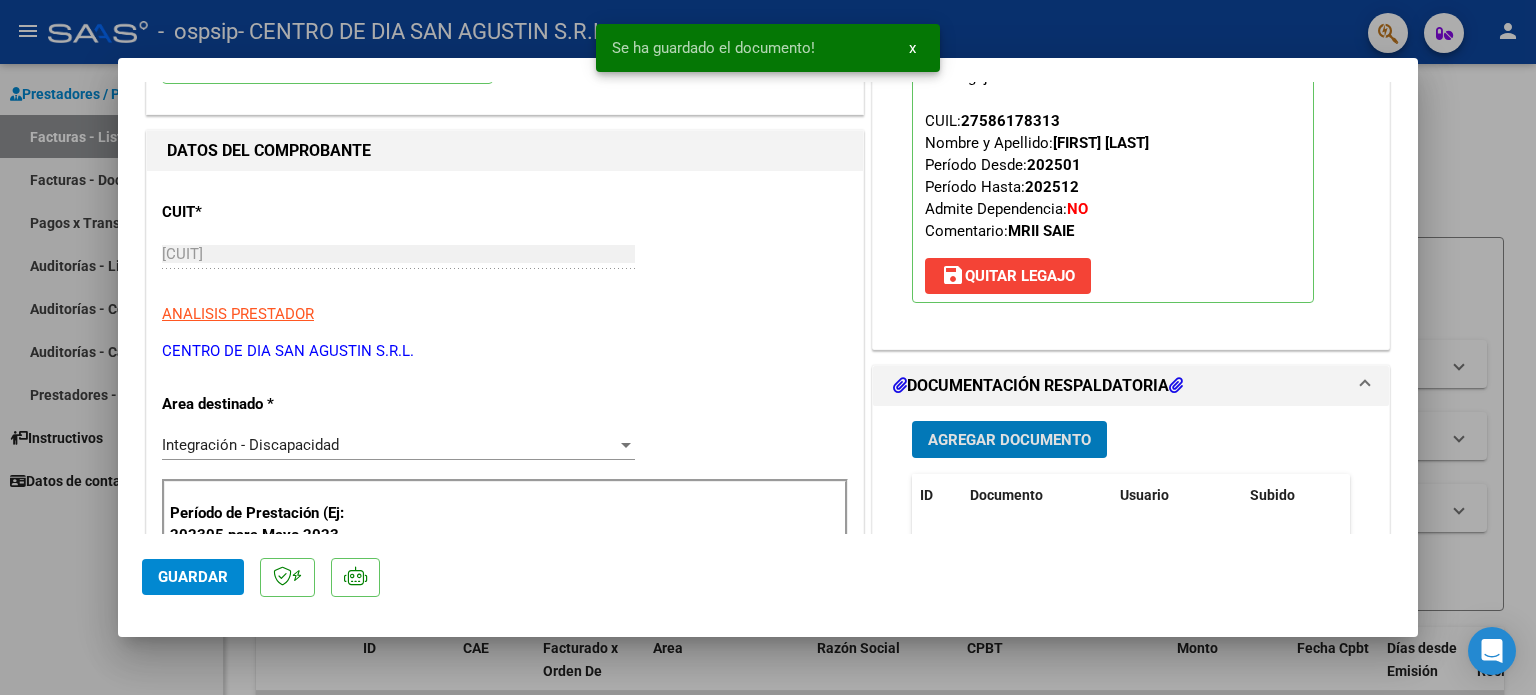 click on "Agregar Documento" at bounding box center [1009, 440] 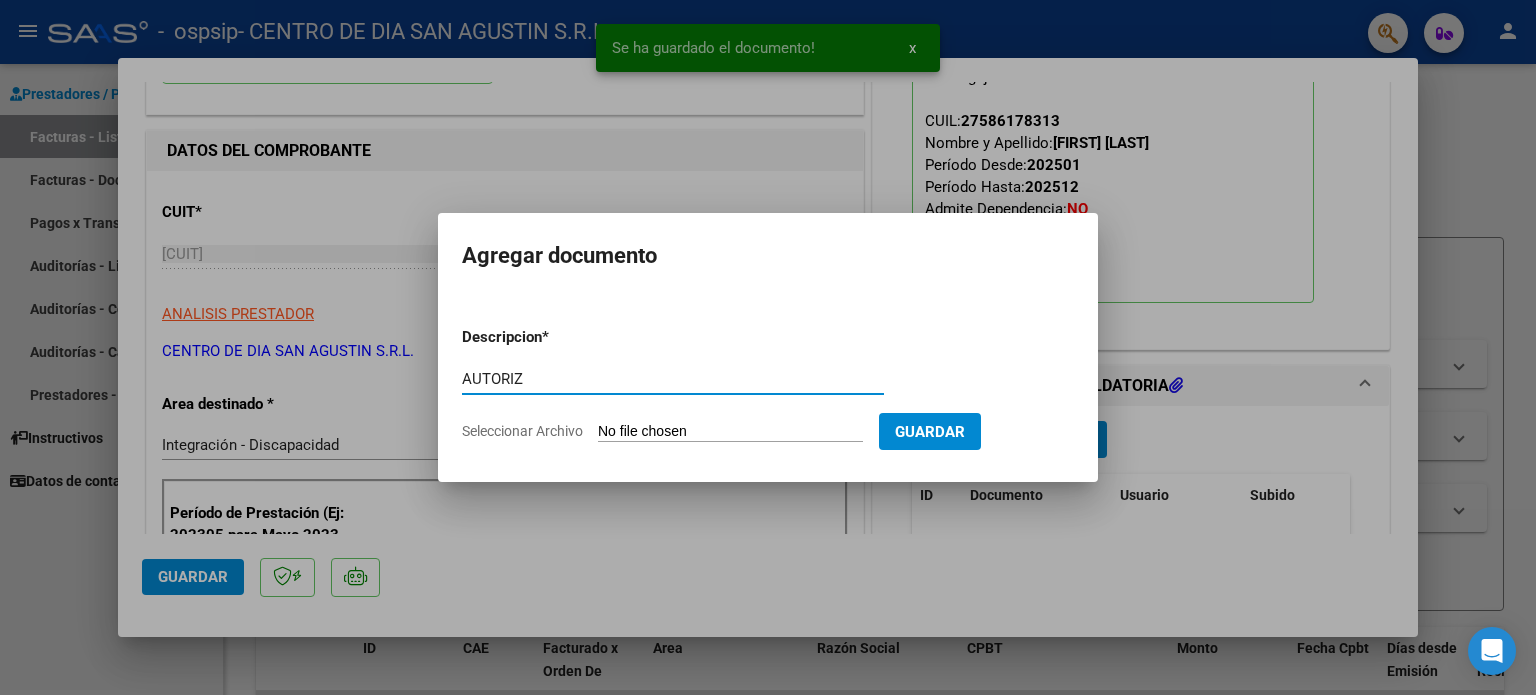 type on "AUTORIZ" 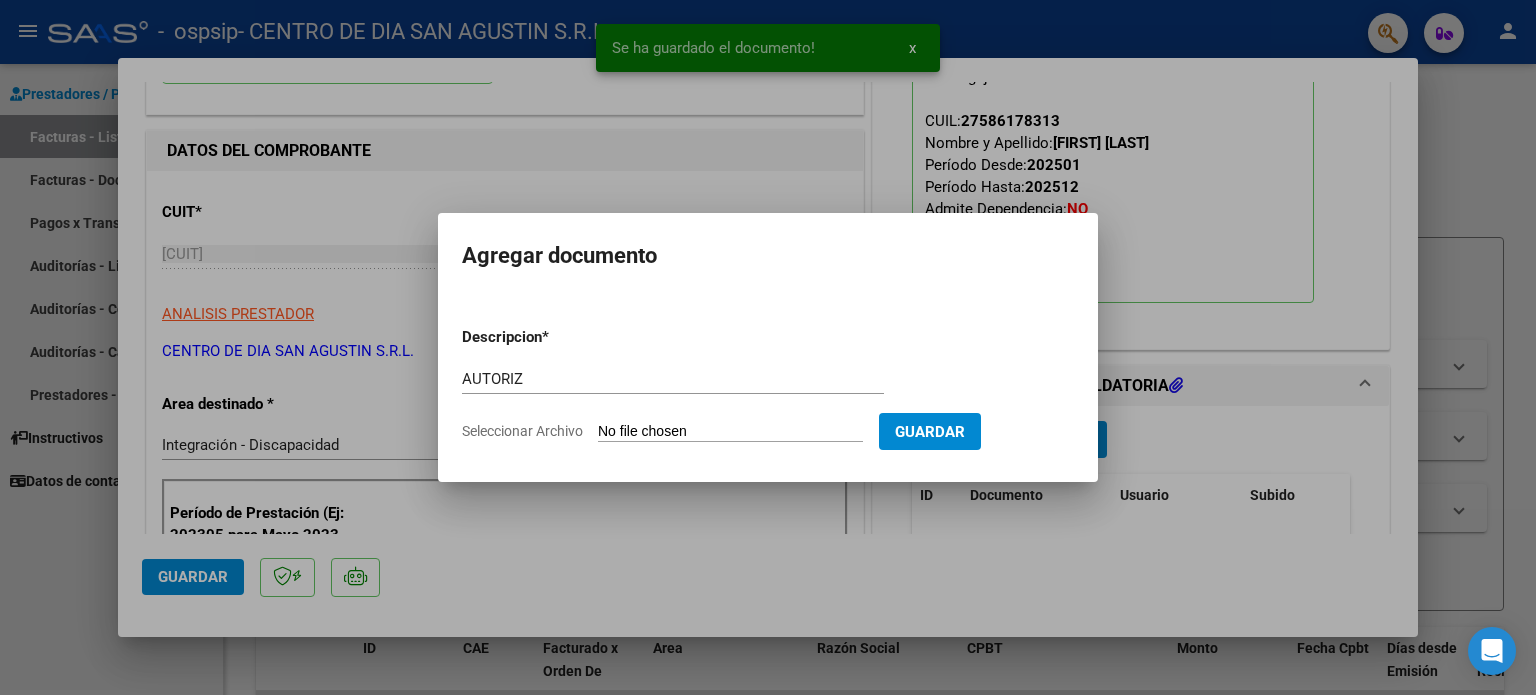 click on "Seleccionar Archivo" at bounding box center [730, 432] 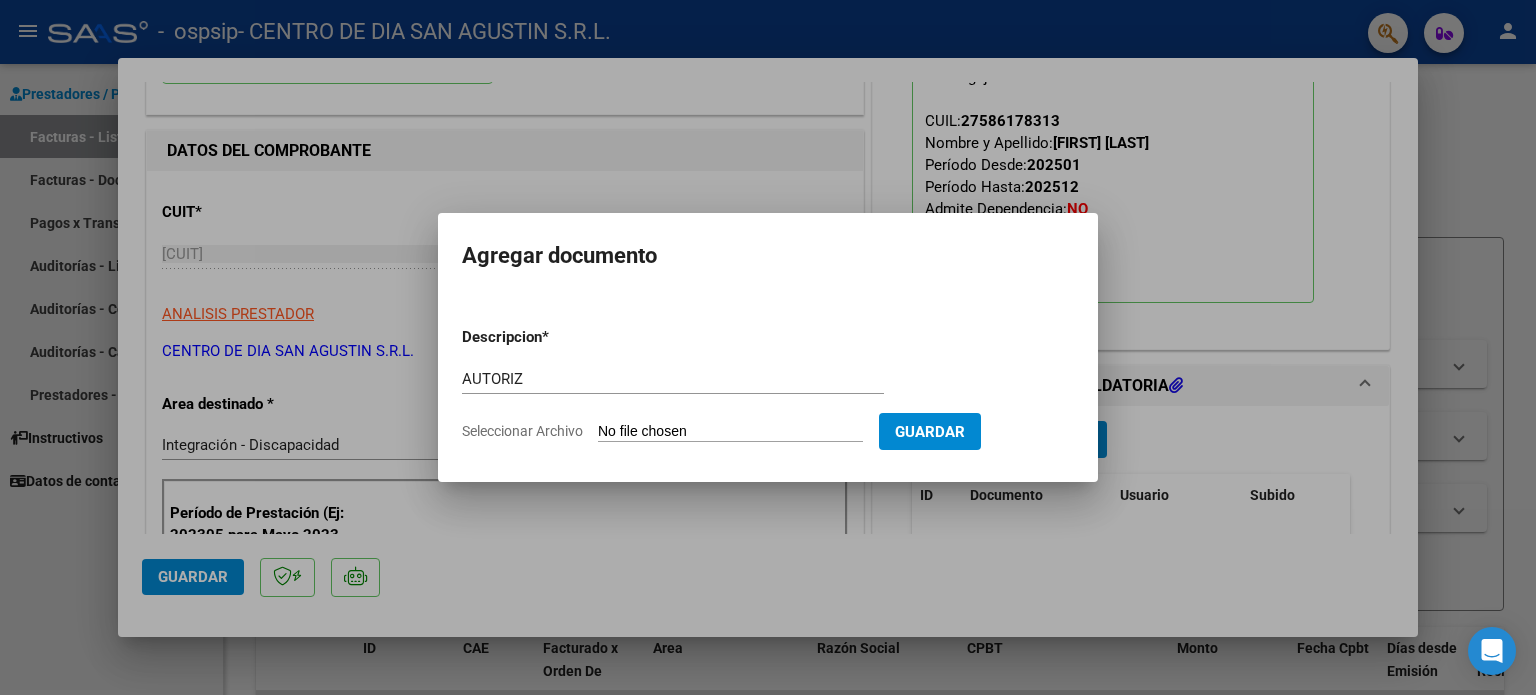 type on "C:\fakepath\SOSA INARA APOYO A LA INT AUTORIZACION 2025 SEGUN RESOLUCION 360 22_firmado.pdf" 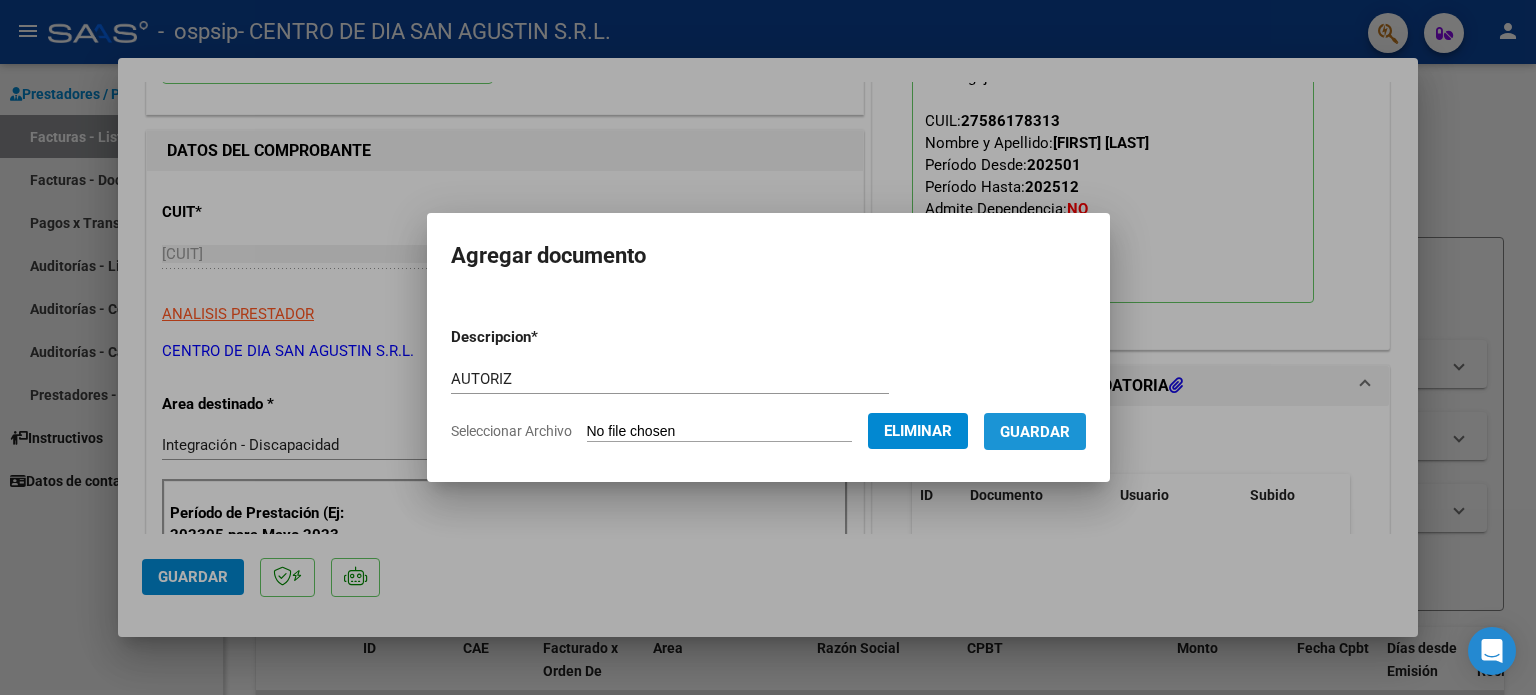 click on "Guardar" at bounding box center [1035, 432] 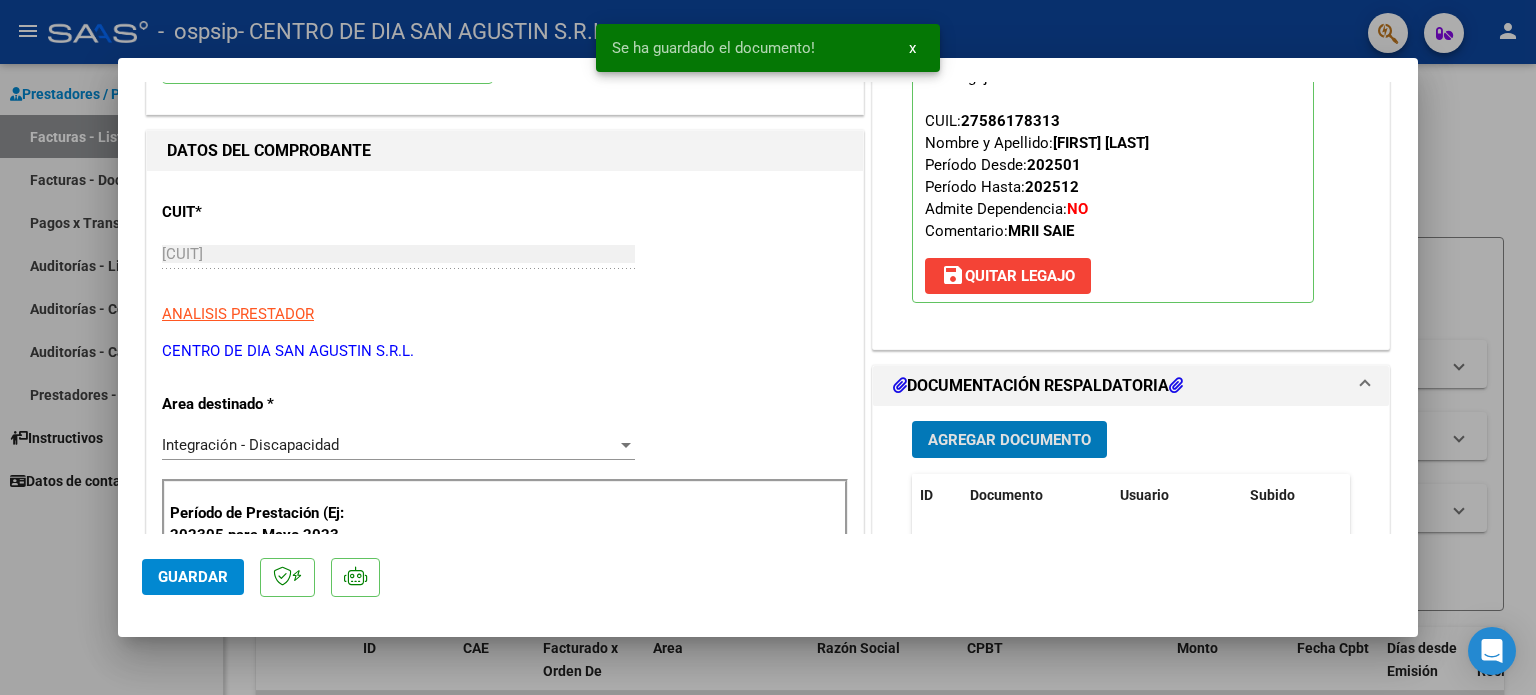 click on "DATOS DEL COMPROBANTE CUIT  *   [CUIT] Ingresar CUIT  ANALISIS PRESTADOR  CENTRO DE DIA SAN AGUSTIN S.R.L.  ARCA Padrón  Area destinado * Integración - Discapacidad Seleccionar Area Período de Prestación (Ej: 202305 para Mayo 2023    202507 Ingrese el Período de Prestación como indica el ejemplo   Una vez que se asoció a un legajo aprobado no se puede cambiar el período de prestación.   Comprobante Tipo * Factura B Seleccionar Tipo Punto de Venta  *   20 Ingresar el Nro.  Número  *   195 Ingresar el Nro.  Monto  *   $ 475.830,36 Ingresar el monto  Fecha del Cpbt.  *   [DATE] Ingresar la fecha  CAE / CAEA (no ingrese CAI)    [CAE] Ingresar el CAE o CAEA (no ingrese CAI)  Fecha de Vencimiento    Ingresar la fecha  Ref. Externa    Ingresar la ref.  N° Liquidación    Ingresar el N° Liquidación" at bounding box center (505, 899) 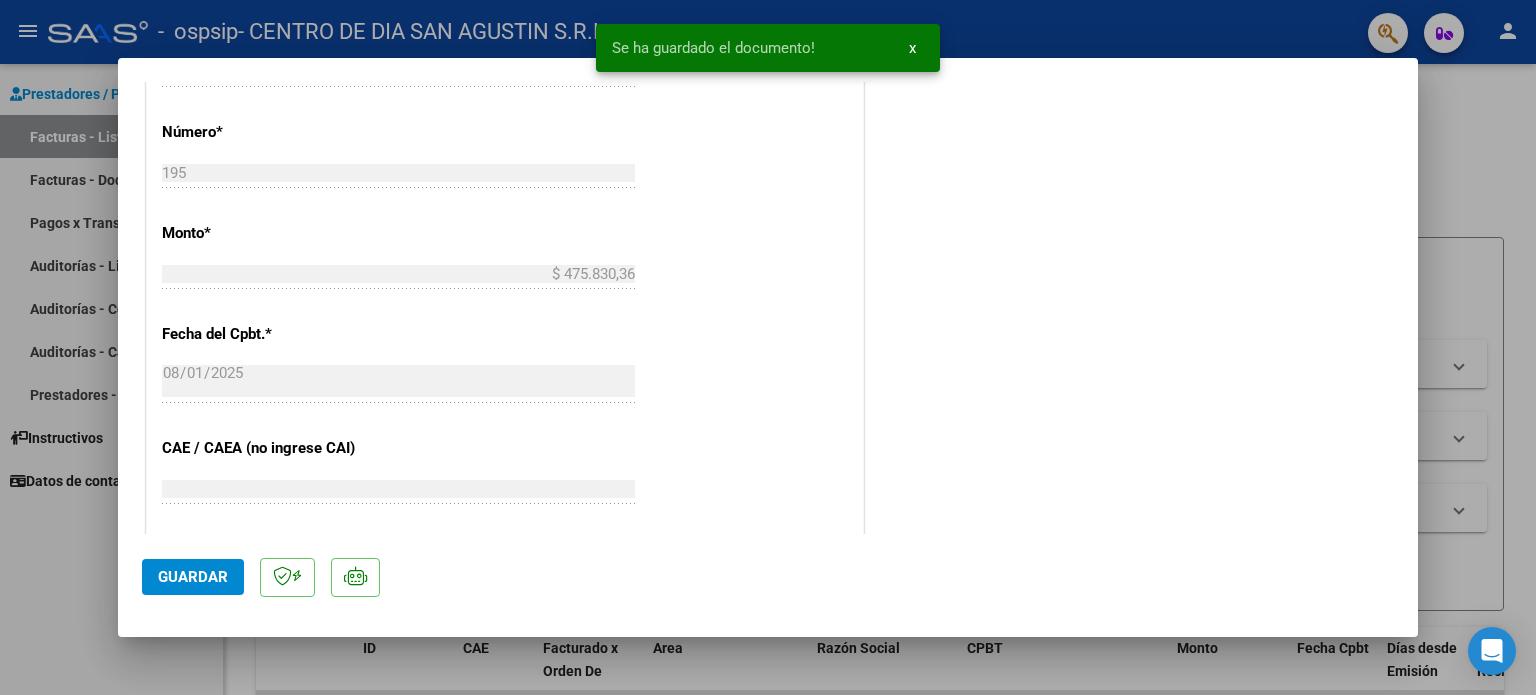 scroll, scrollTop: 1000, scrollLeft: 0, axis: vertical 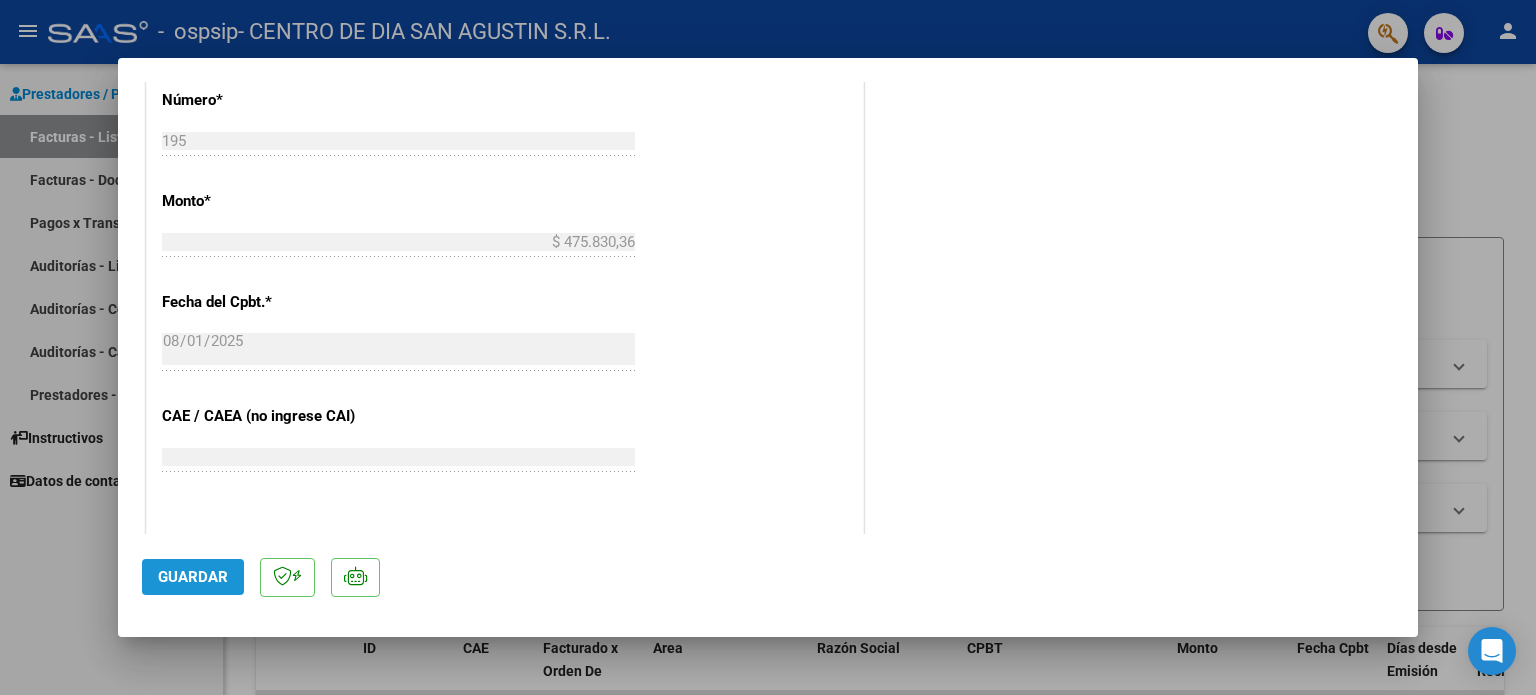 click on "Guardar" 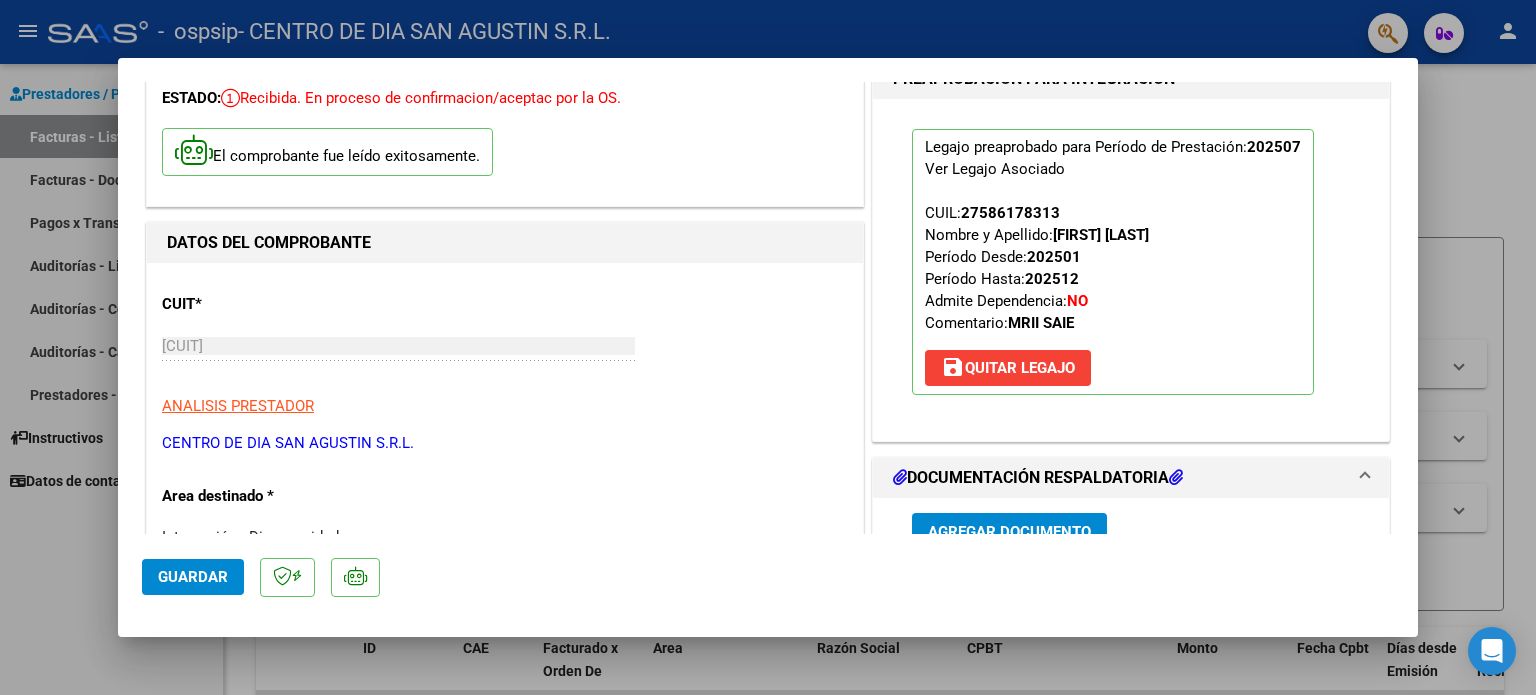 scroll, scrollTop: 0, scrollLeft: 0, axis: both 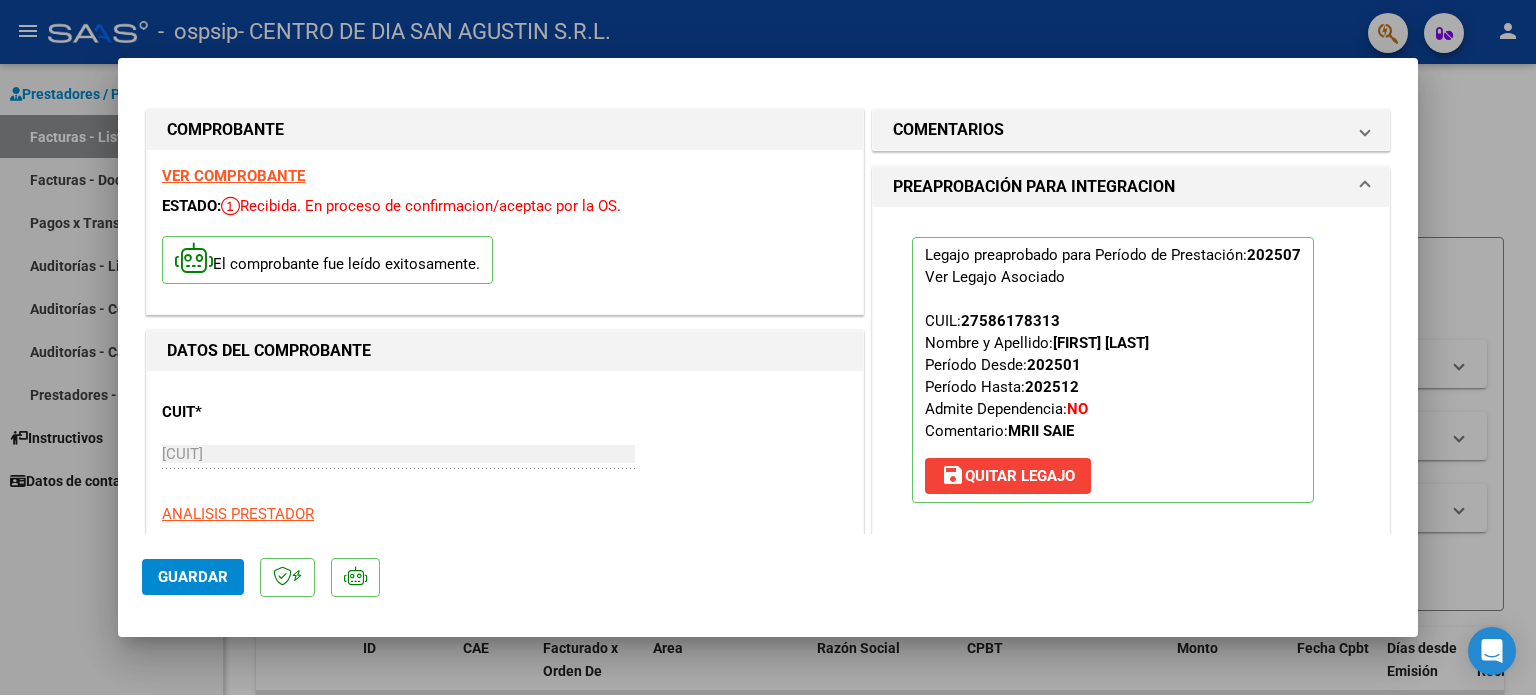 click on "Guardar" 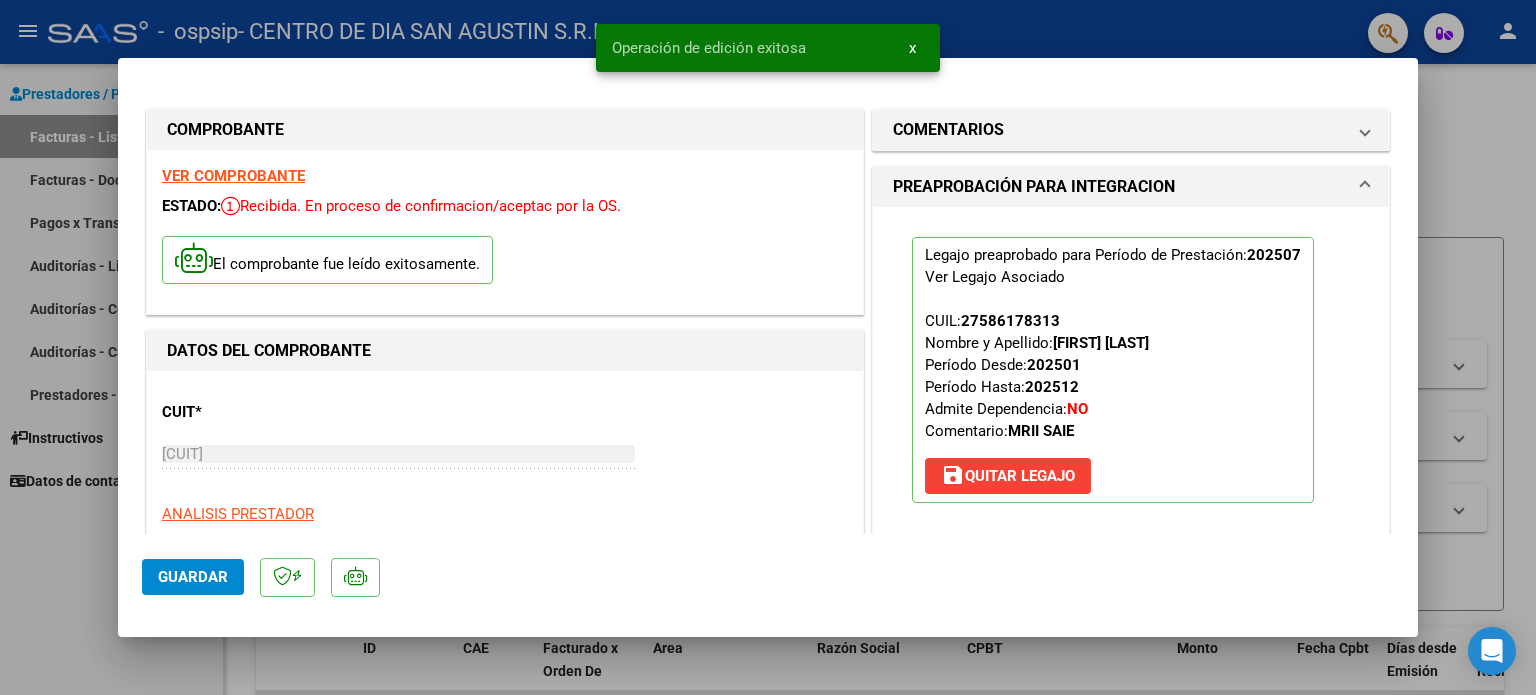 click at bounding box center (768, 347) 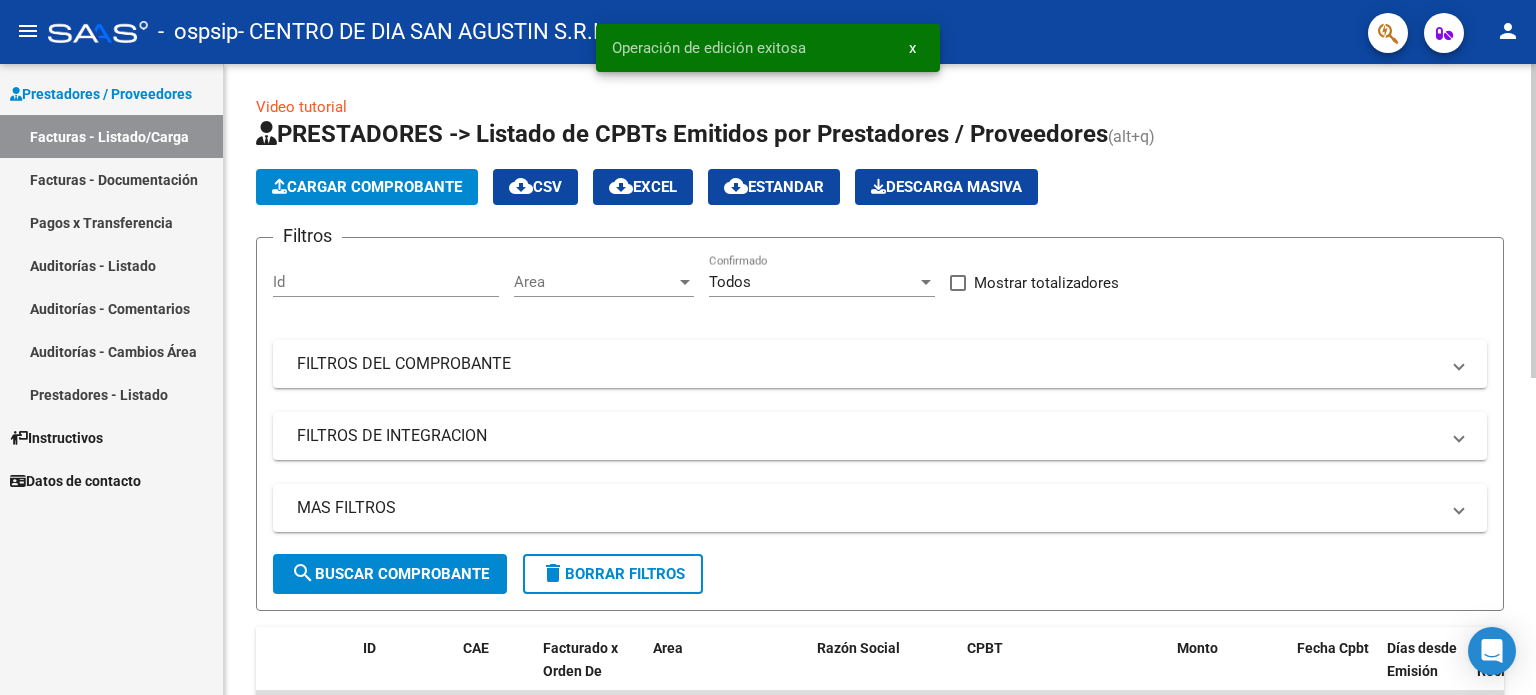 click on "Video tutorial   PRESTADORES -> Listado de CPBTs Emitidos por Prestadores / Proveedores (alt+q)   Cargar Comprobante
cloud_download  CSV  cloud_download  EXCEL  cloud_download  Estandar   Descarga Masiva
Filtros Id Area Area Todos Confirmado   Mostrar totalizadores   FILTROS DEL COMPROBANTE  Comprobante Tipo Comprobante Tipo Start date – End date Fec. Comprobante Desde / Hasta Días Emisión Desde(cant. días) Días Emisión Hasta(cant. días) CUIT / Razón Social Pto. Venta Nro. Comprobante Código SSS CAE Válido CAE Válido Todos Cargado Módulo Hosp. Todos Tiene facturacion Apócrifa Hospital Refes  FILTROS DE INTEGRACION  Período De Prestación Campos del Archivo de Rendición Devuelto x SSS (dr_envio) Todos Rendido x SSS (dr_envio) Tipo de Registro Tipo de Registro Período Presentación Período Presentación Campos del Legajo Asociado (preaprobación) Afiliado Legajo (cuil/nombre) Todos Solo facturas preaprobadas  MAS FILTROS  Todos Con Doc. Respaldatoria Todos Con Trazabilidad Todos – – 3" 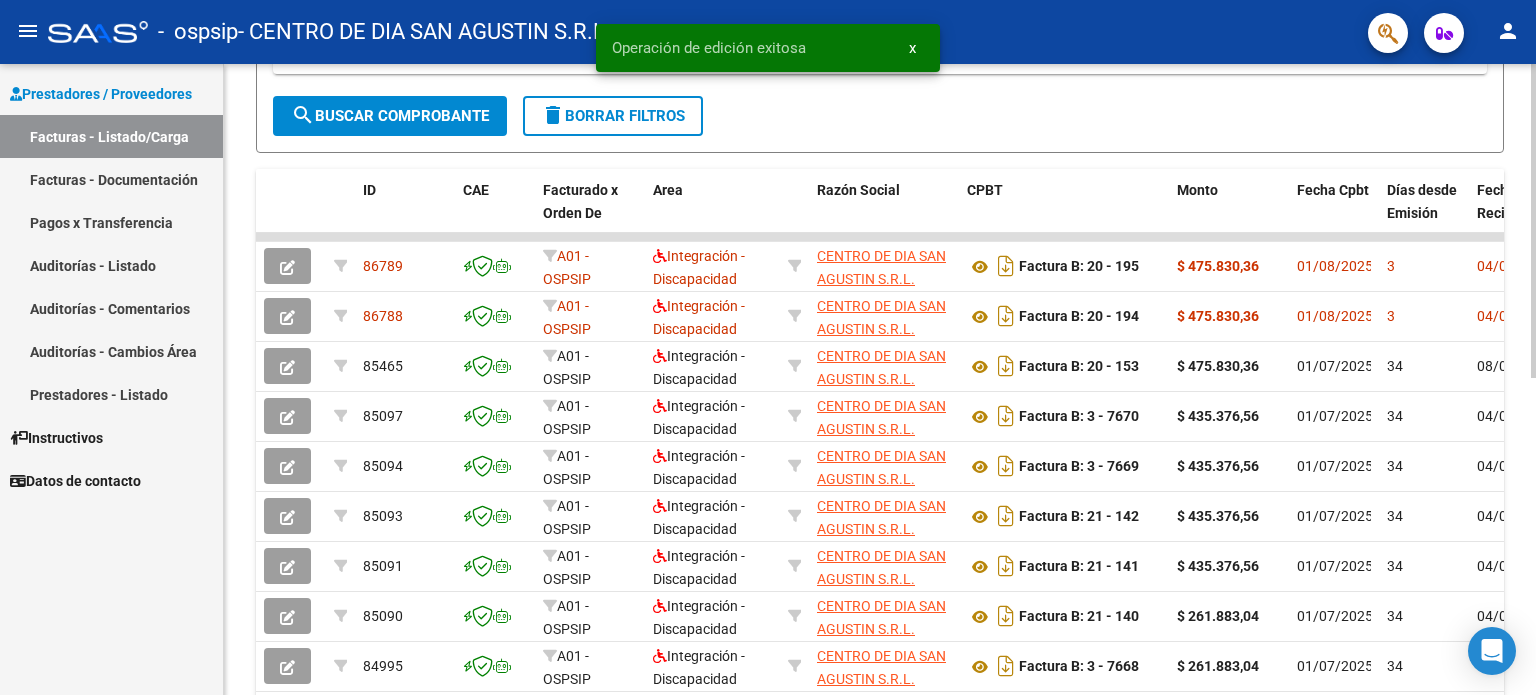 scroll, scrollTop: 438, scrollLeft: 0, axis: vertical 